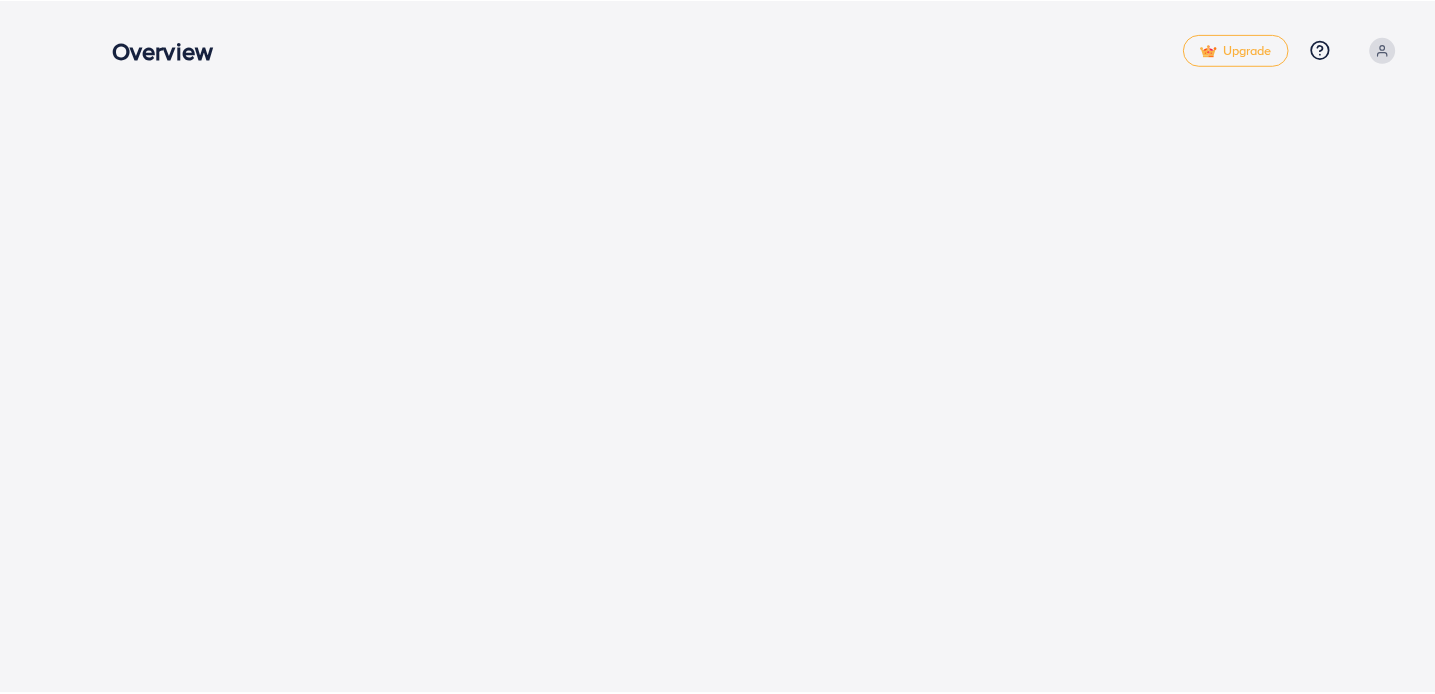 scroll, scrollTop: 0, scrollLeft: 0, axis: both 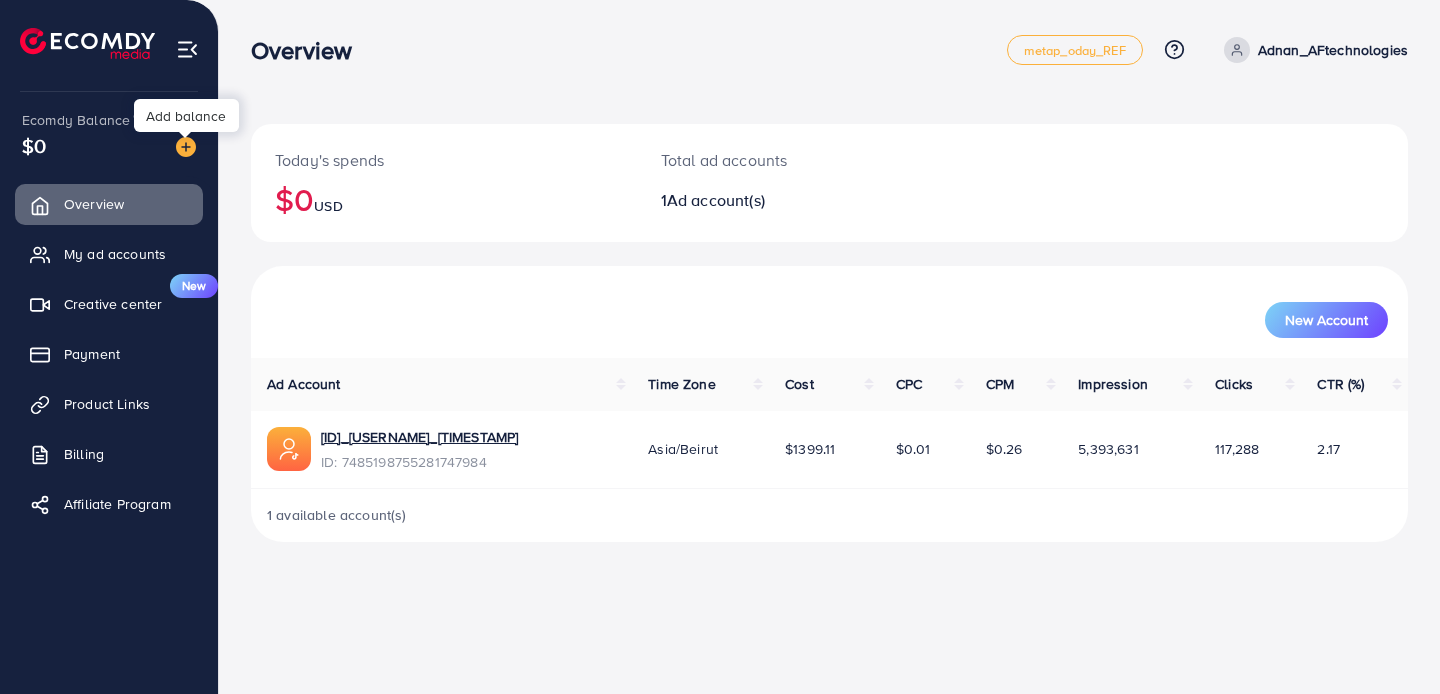 click at bounding box center [186, 147] 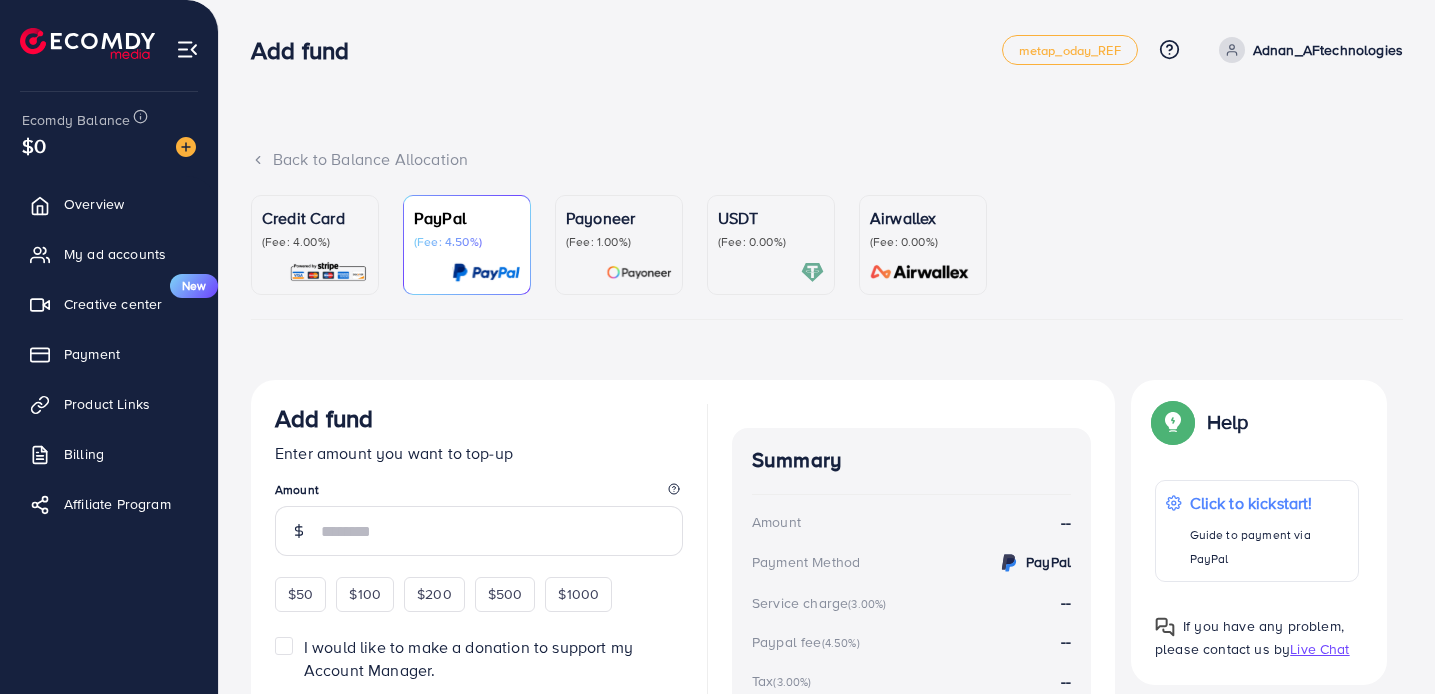 click at bounding box center (328, 272) 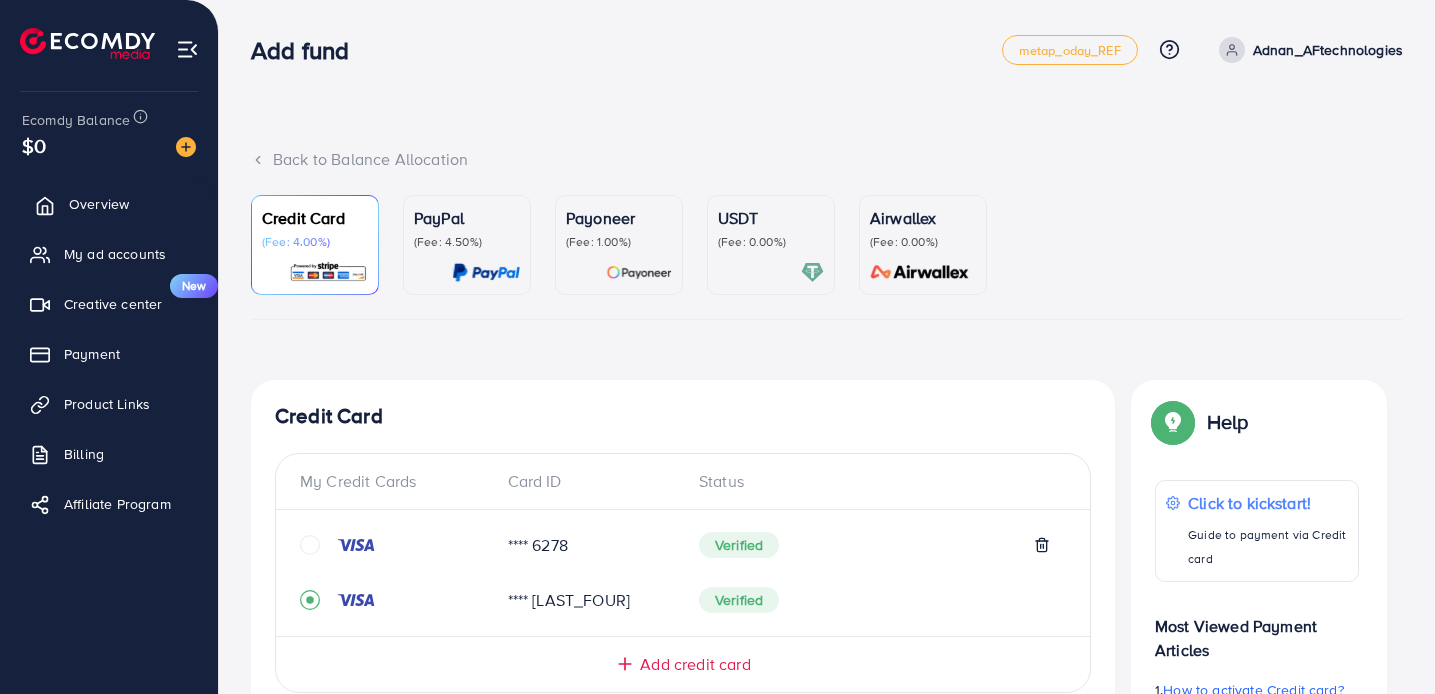 click on "Overview" at bounding box center (109, 204) 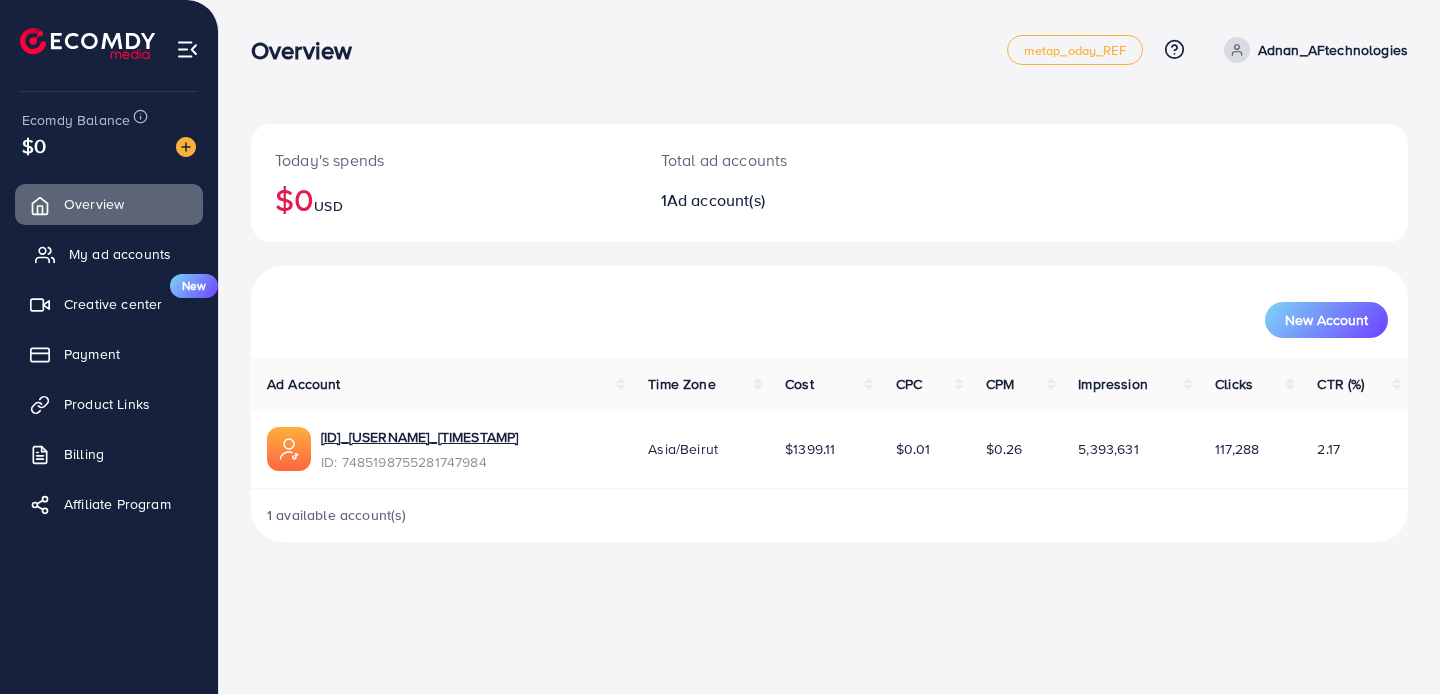 click on "My ad accounts" at bounding box center [120, 254] 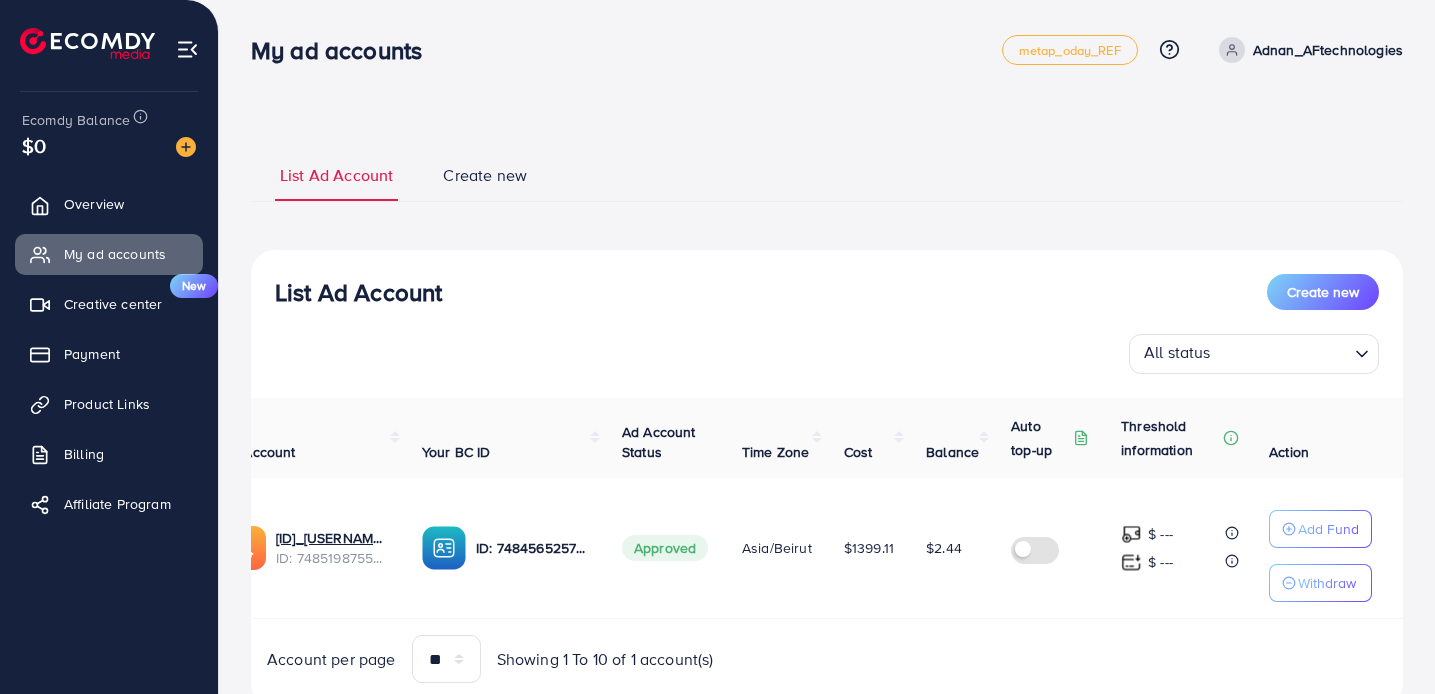 scroll, scrollTop: 0, scrollLeft: 0, axis: both 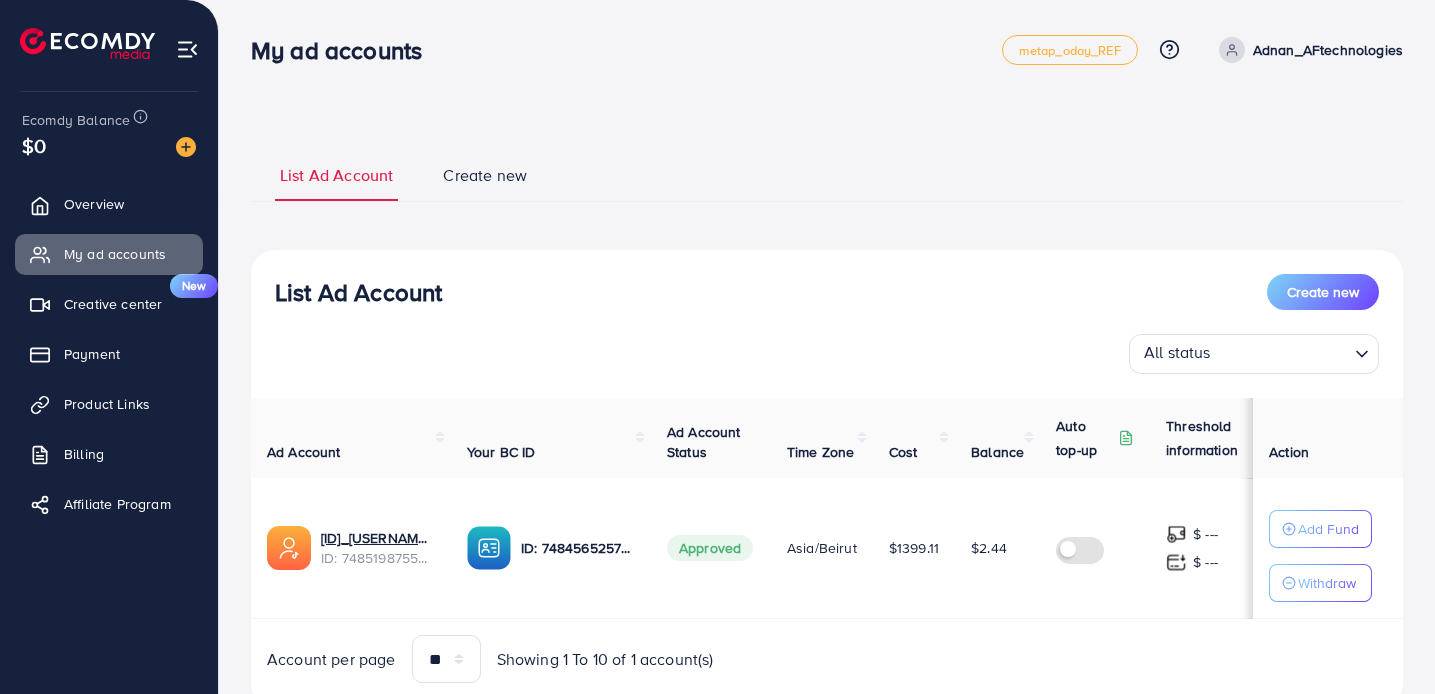 click at bounding box center [186, 147] 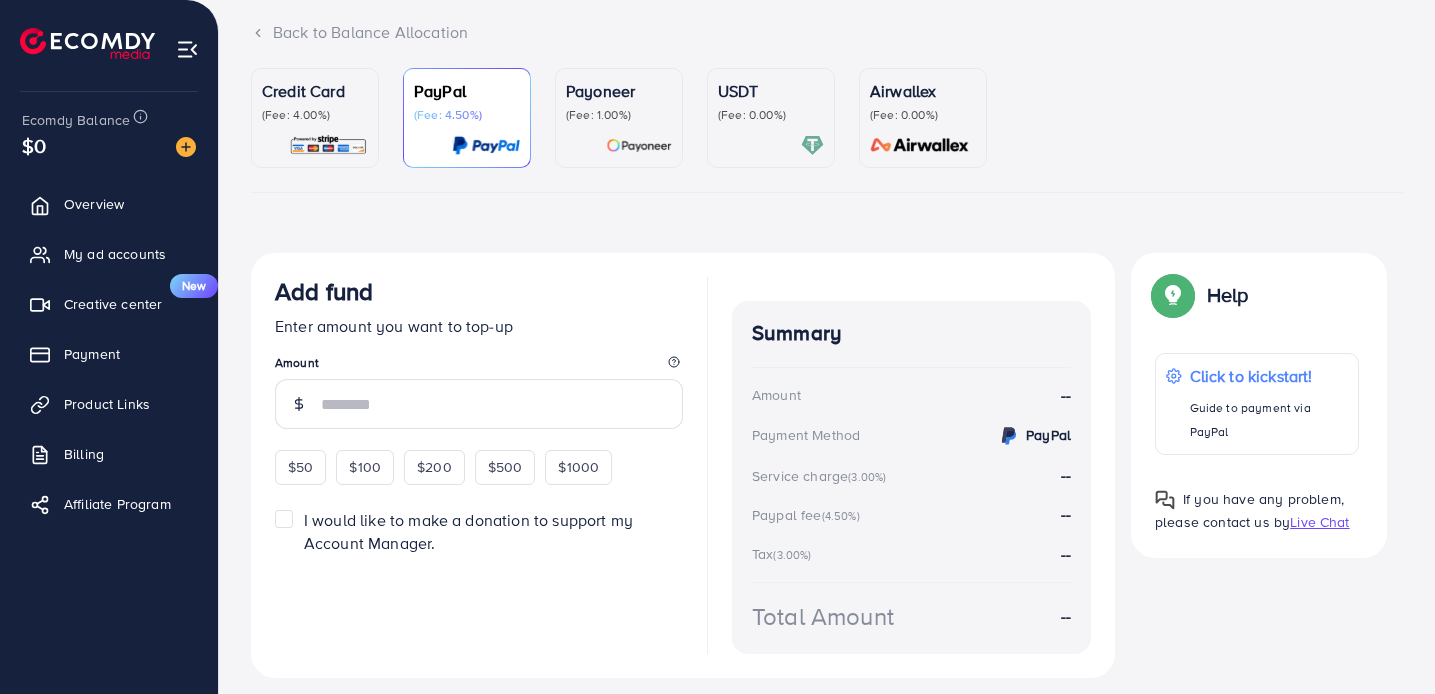 scroll, scrollTop: 128, scrollLeft: 0, axis: vertical 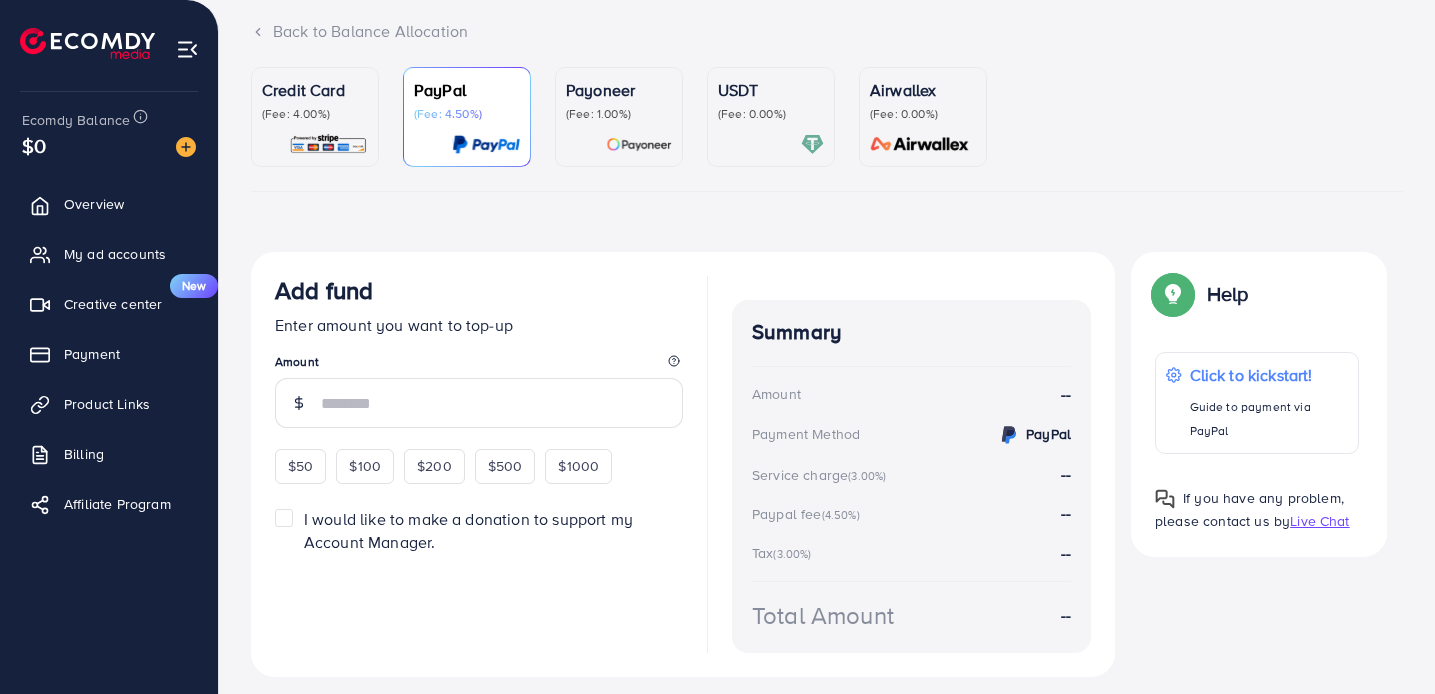 click at bounding box center (328, 144) 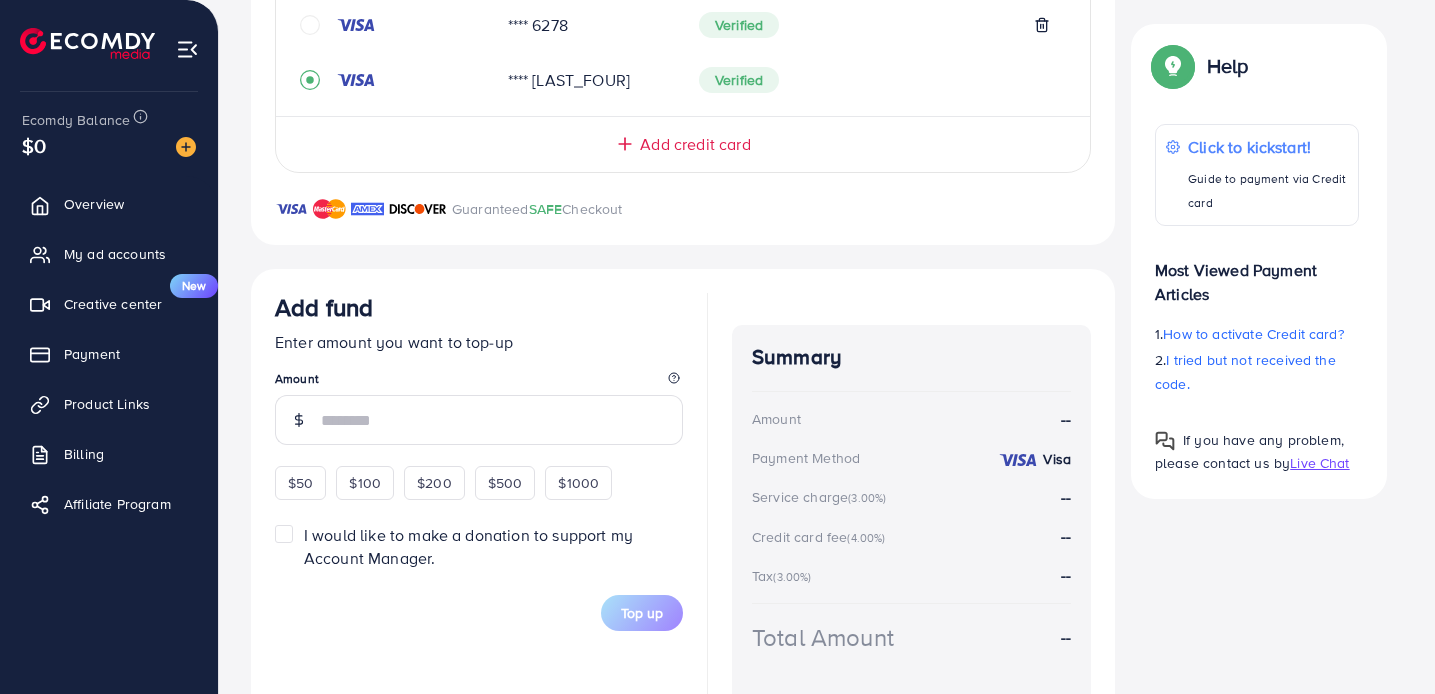 scroll, scrollTop: 535, scrollLeft: 0, axis: vertical 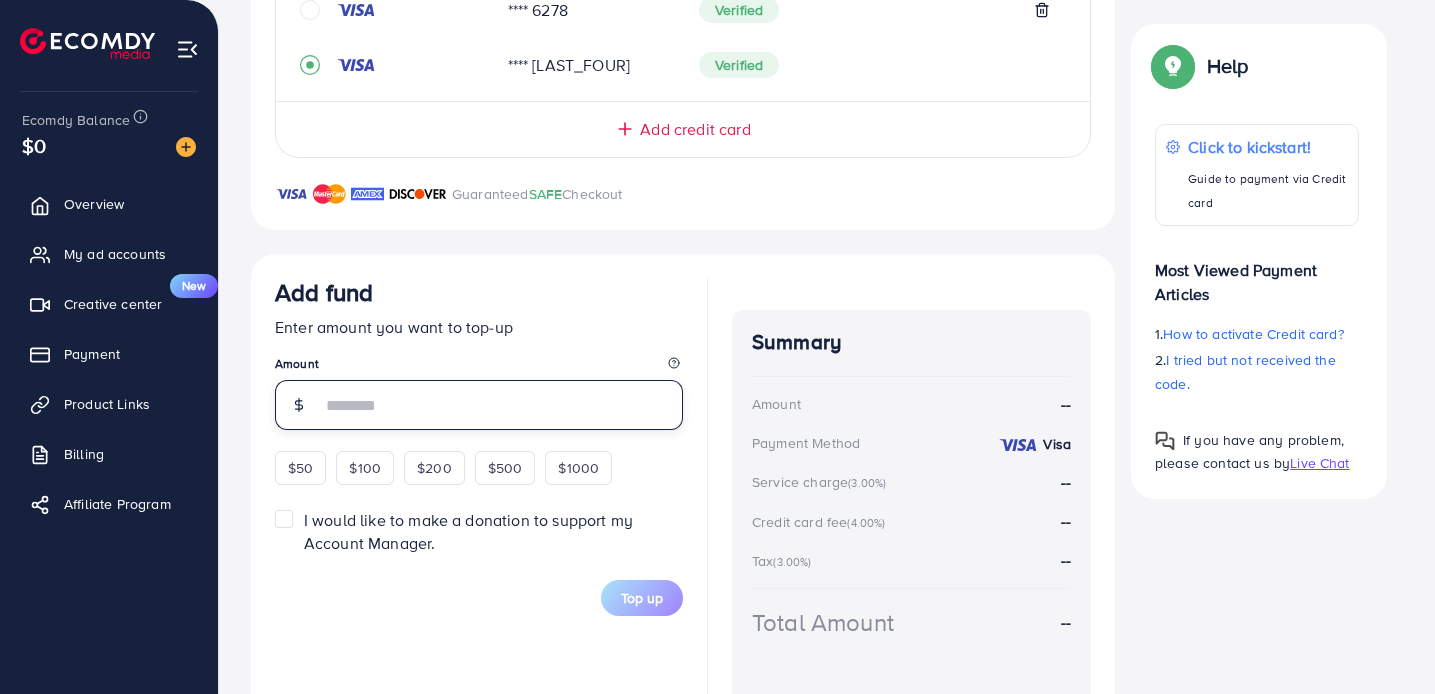 click at bounding box center (502, 405) 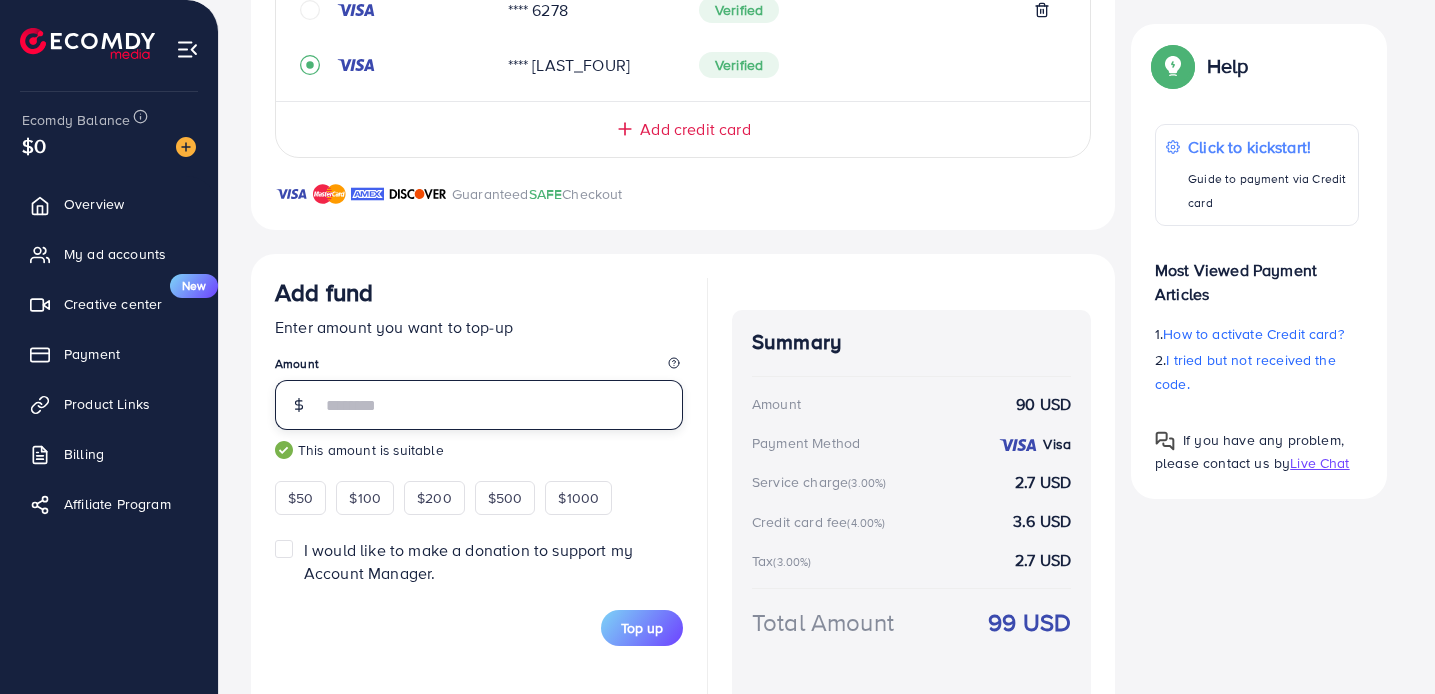 click on "**" at bounding box center [502, 405] 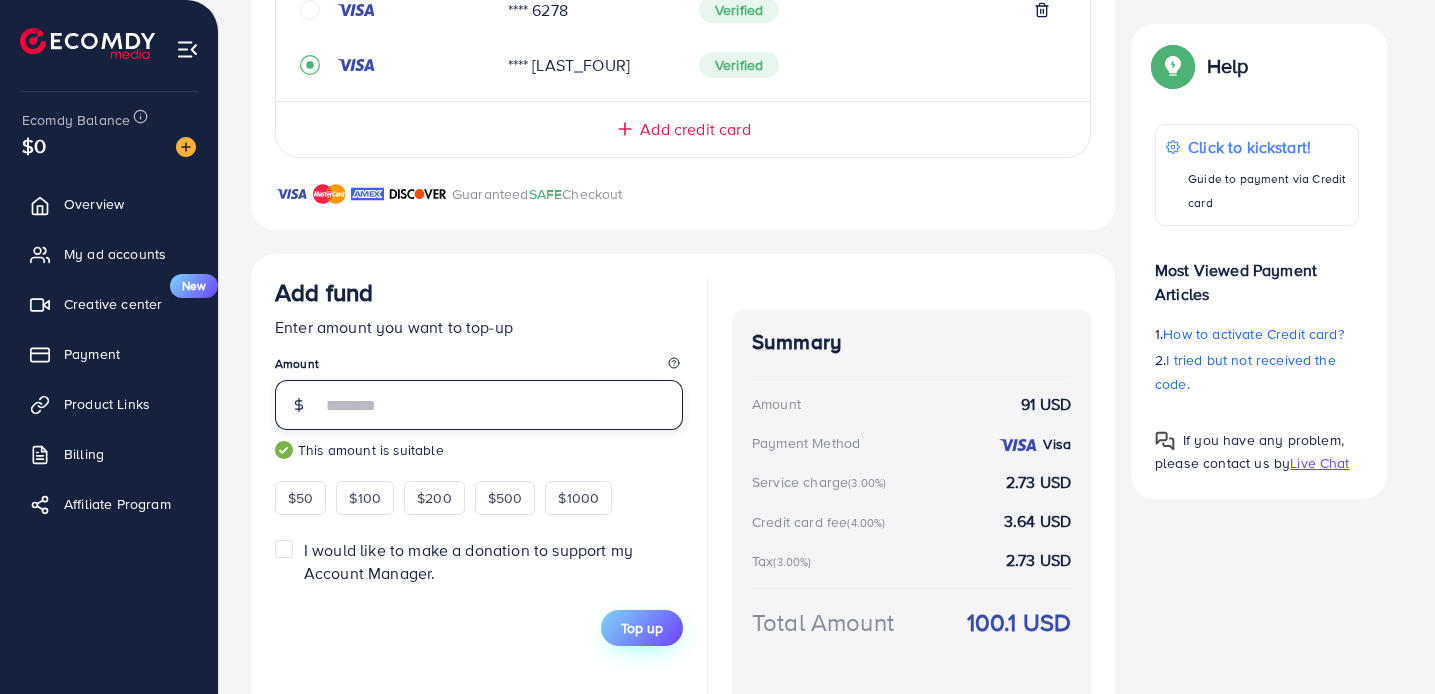 type on "**" 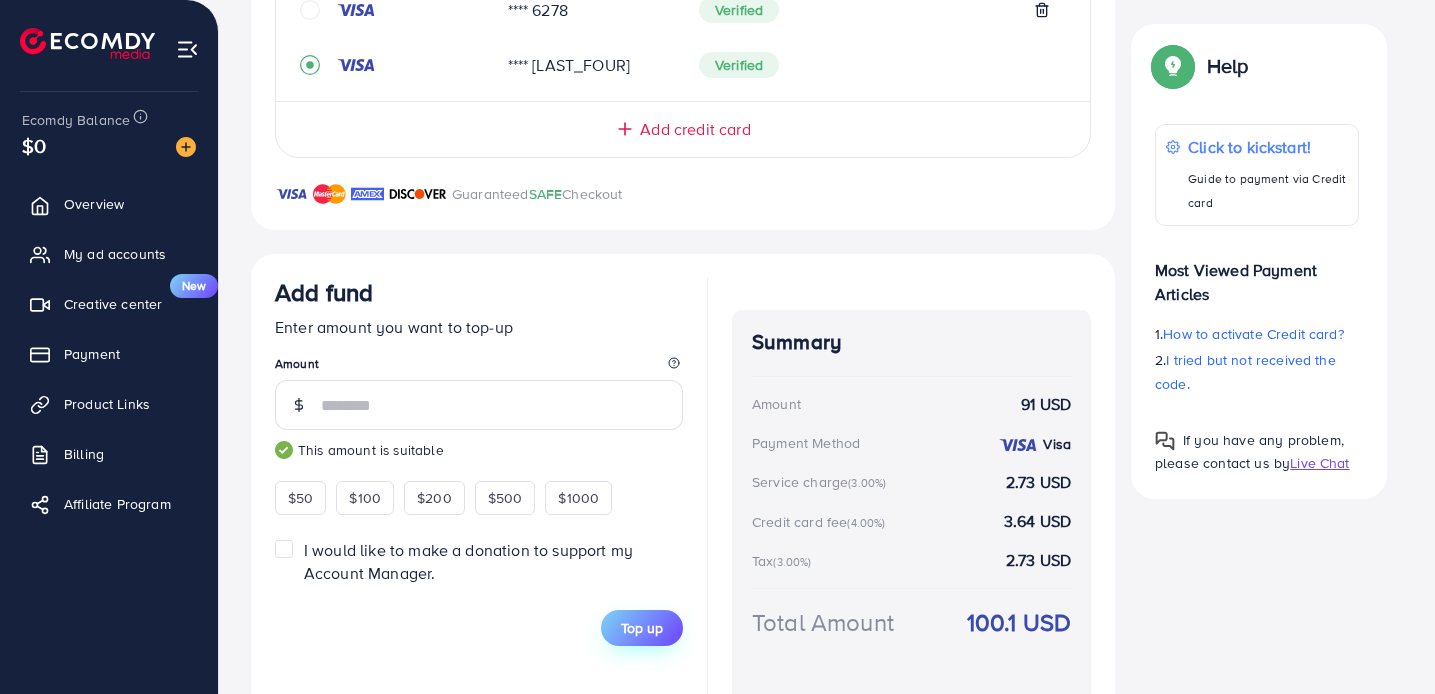 click on "Top up" at bounding box center (642, 628) 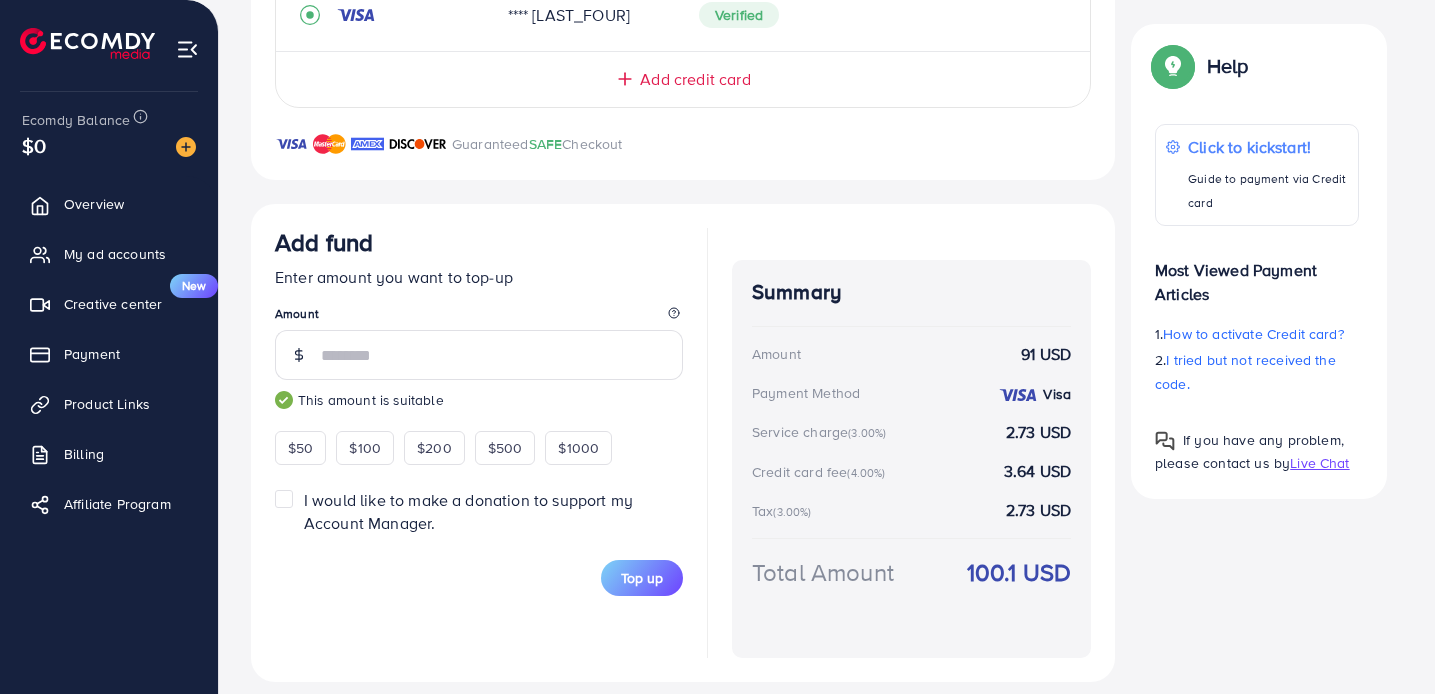 scroll, scrollTop: 605, scrollLeft: 0, axis: vertical 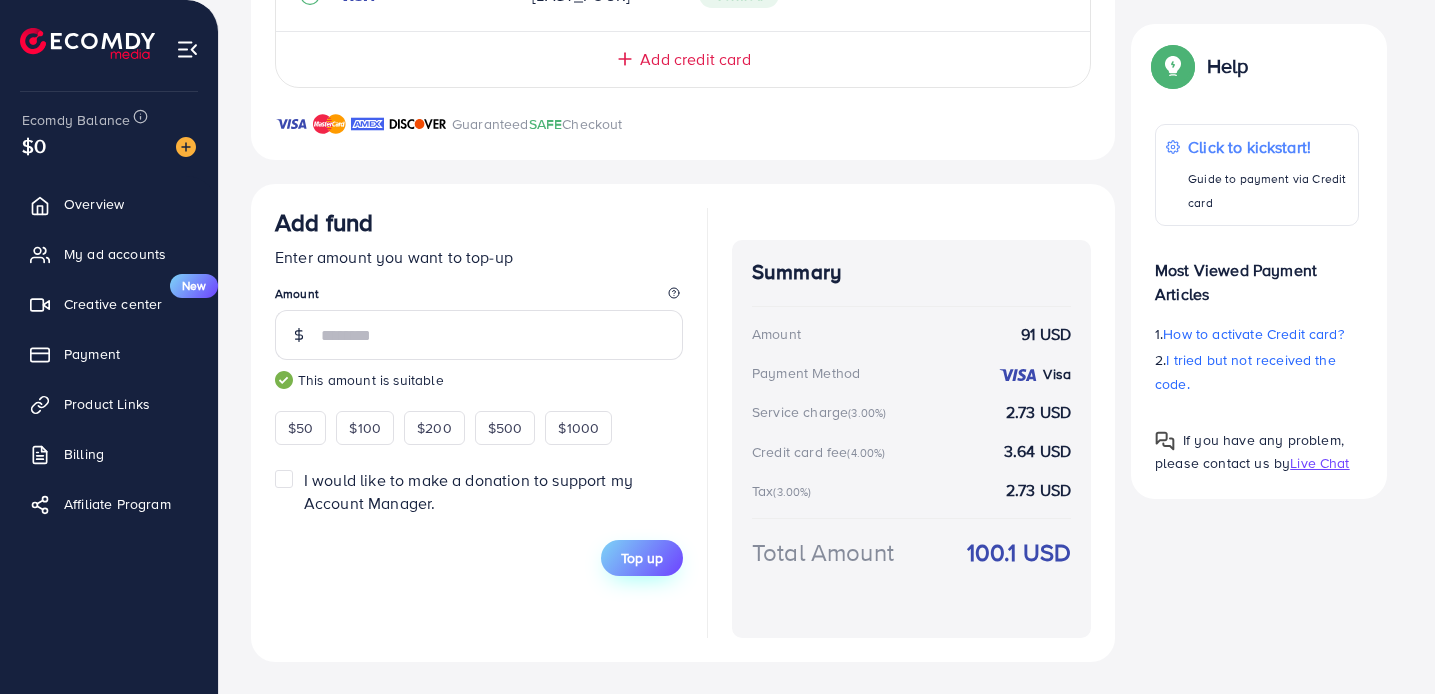 click on "Top up" at bounding box center [642, 558] 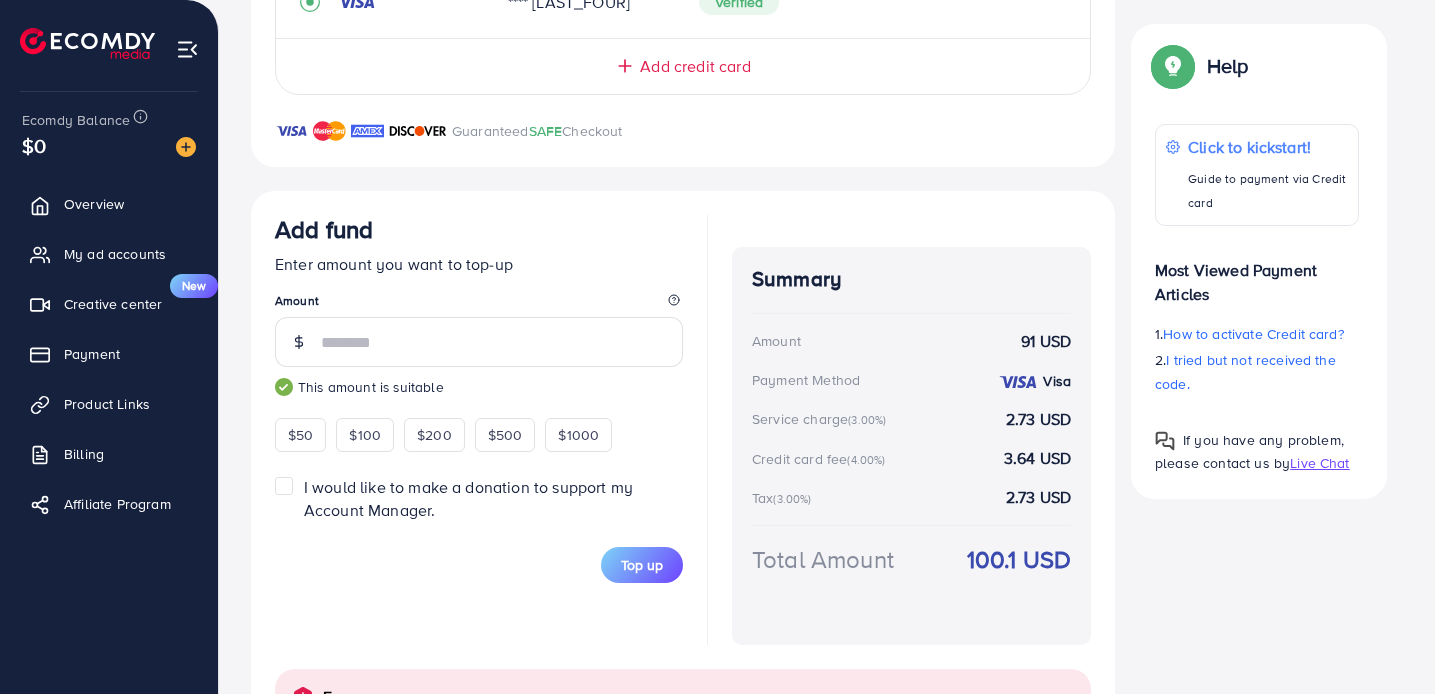 scroll, scrollTop: 0, scrollLeft: 0, axis: both 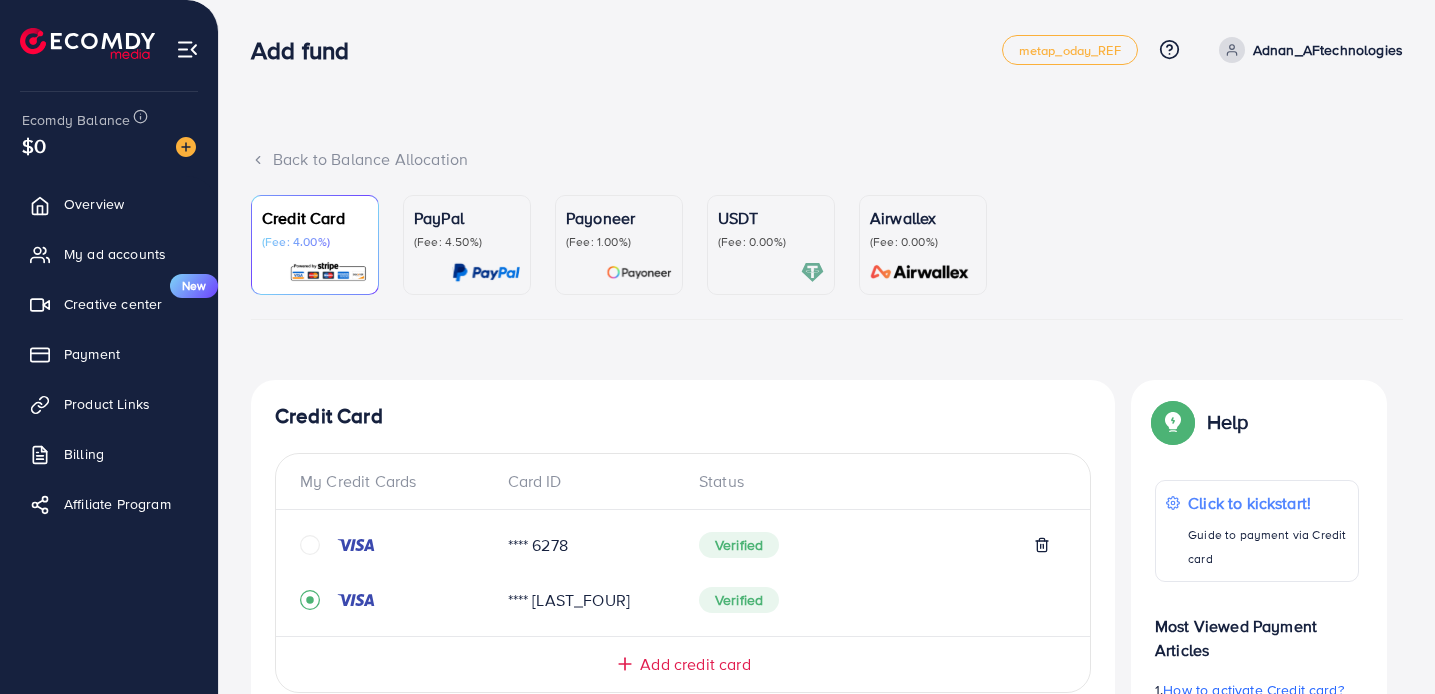 click 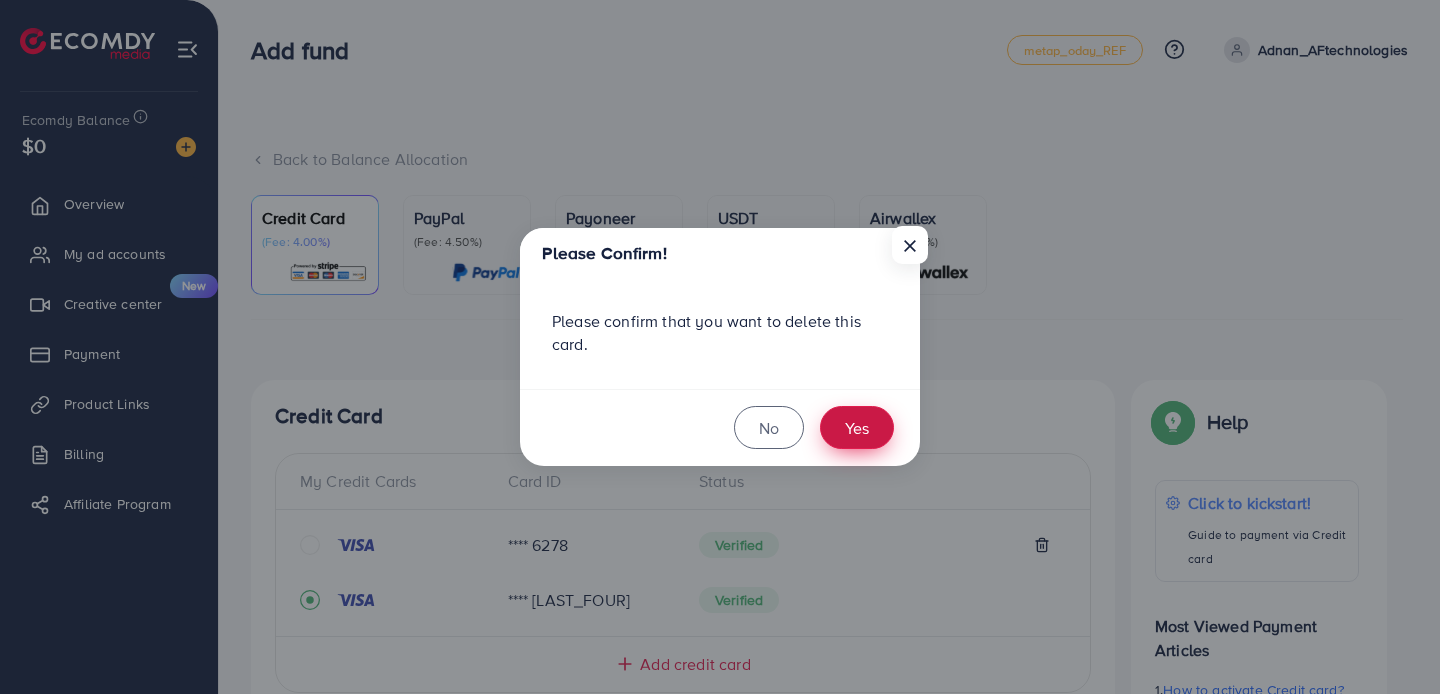 click on "Yes" at bounding box center (857, 427) 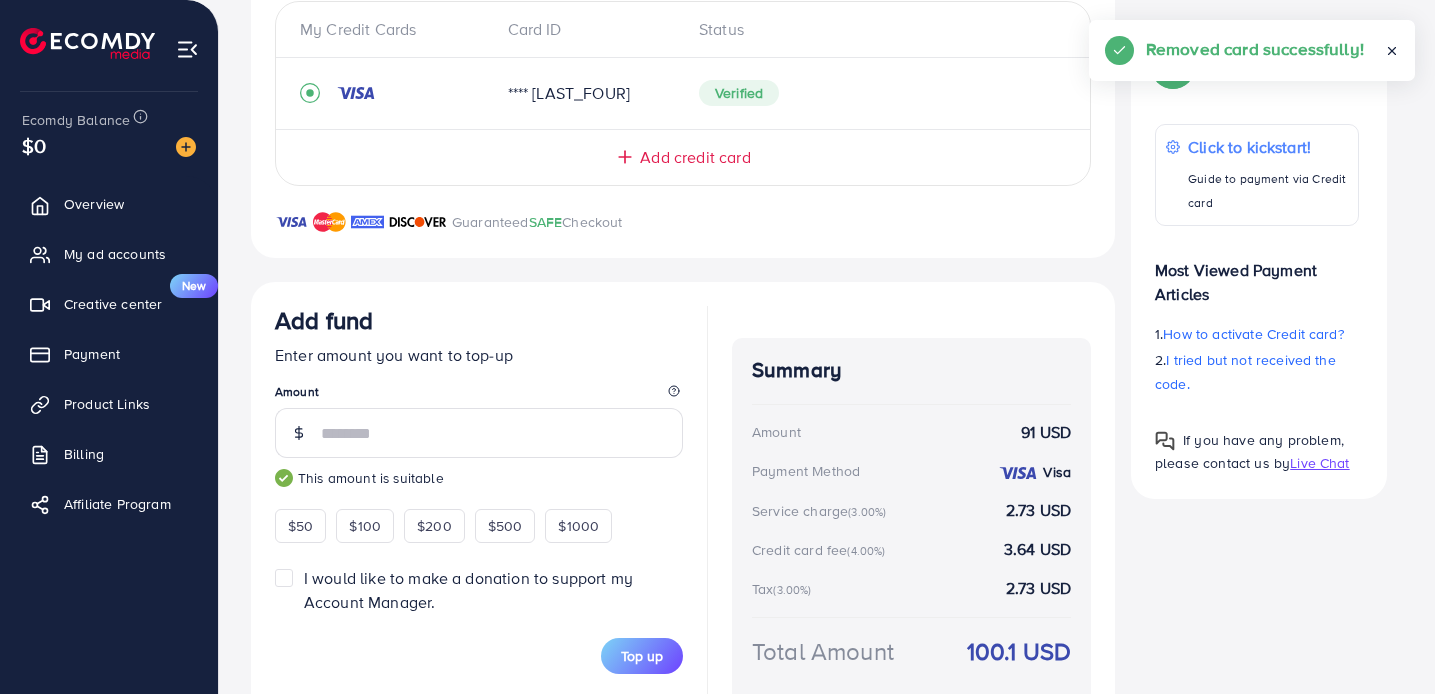 scroll, scrollTop: 550, scrollLeft: 0, axis: vertical 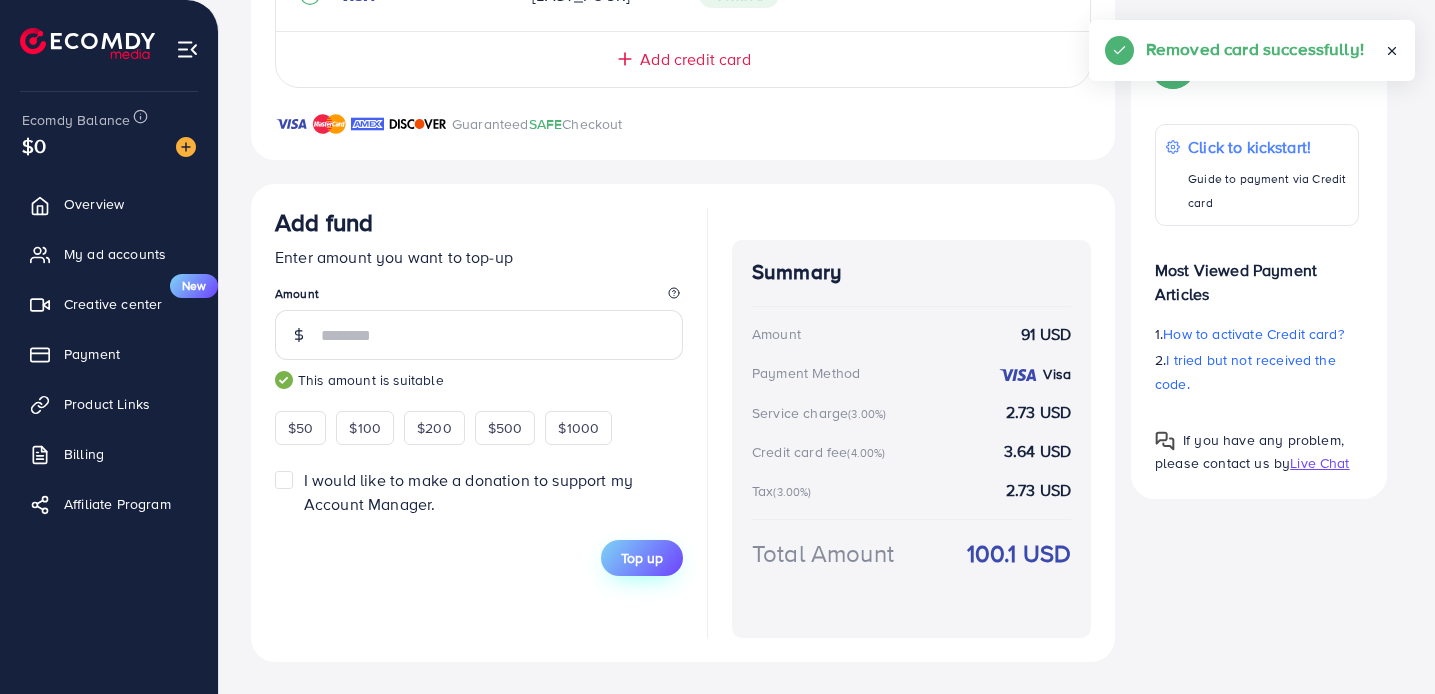 click on "Top up" at bounding box center (642, 558) 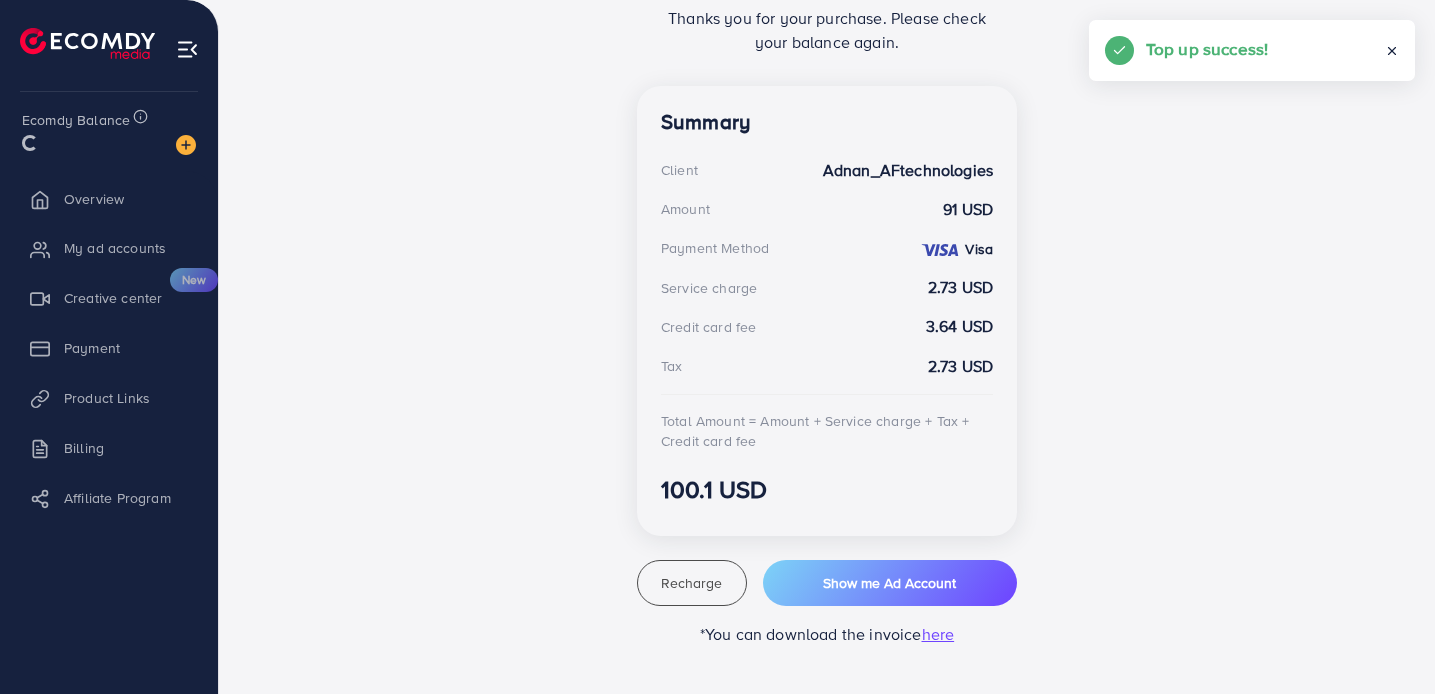 scroll, scrollTop: 496, scrollLeft: 0, axis: vertical 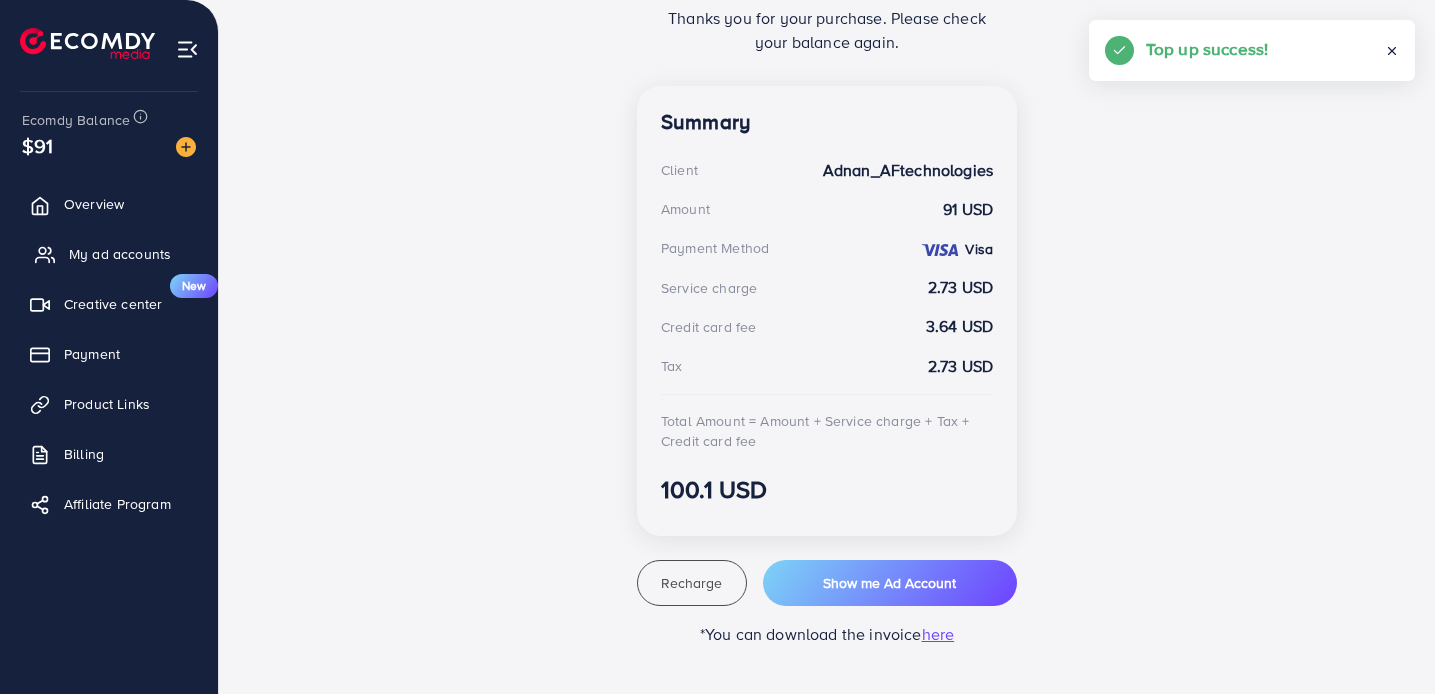 click on "My ad accounts" at bounding box center (120, 254) 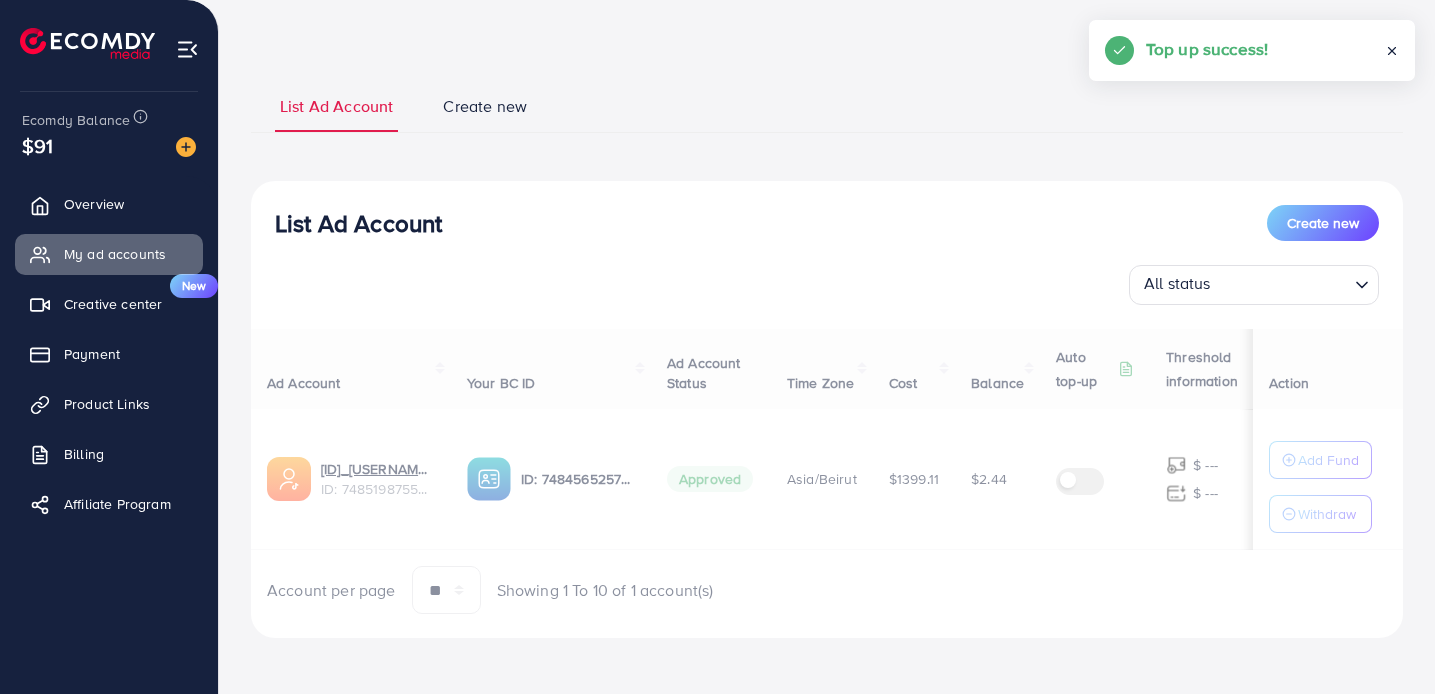 scroll, scrollTop: 0, scrollLeft: 0, axis: both 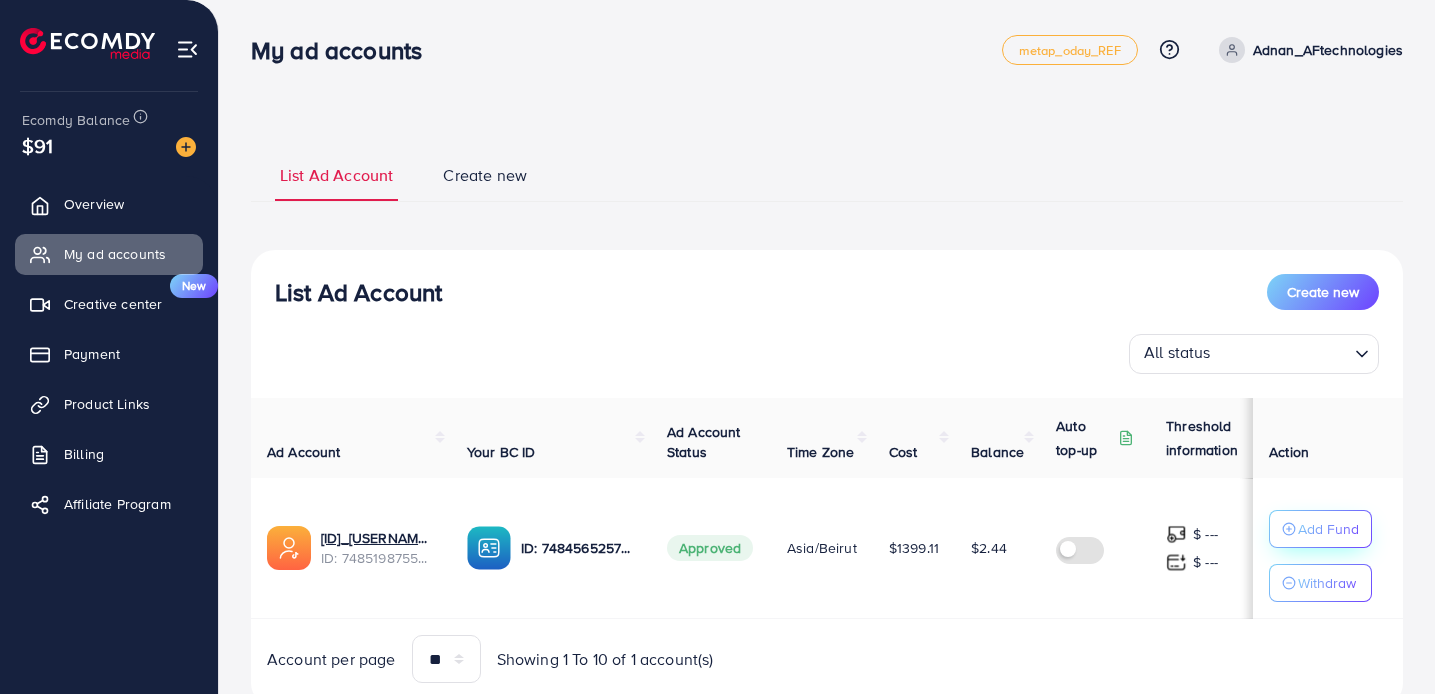 click on "Add Fund" at bounding box center (1328, 529) 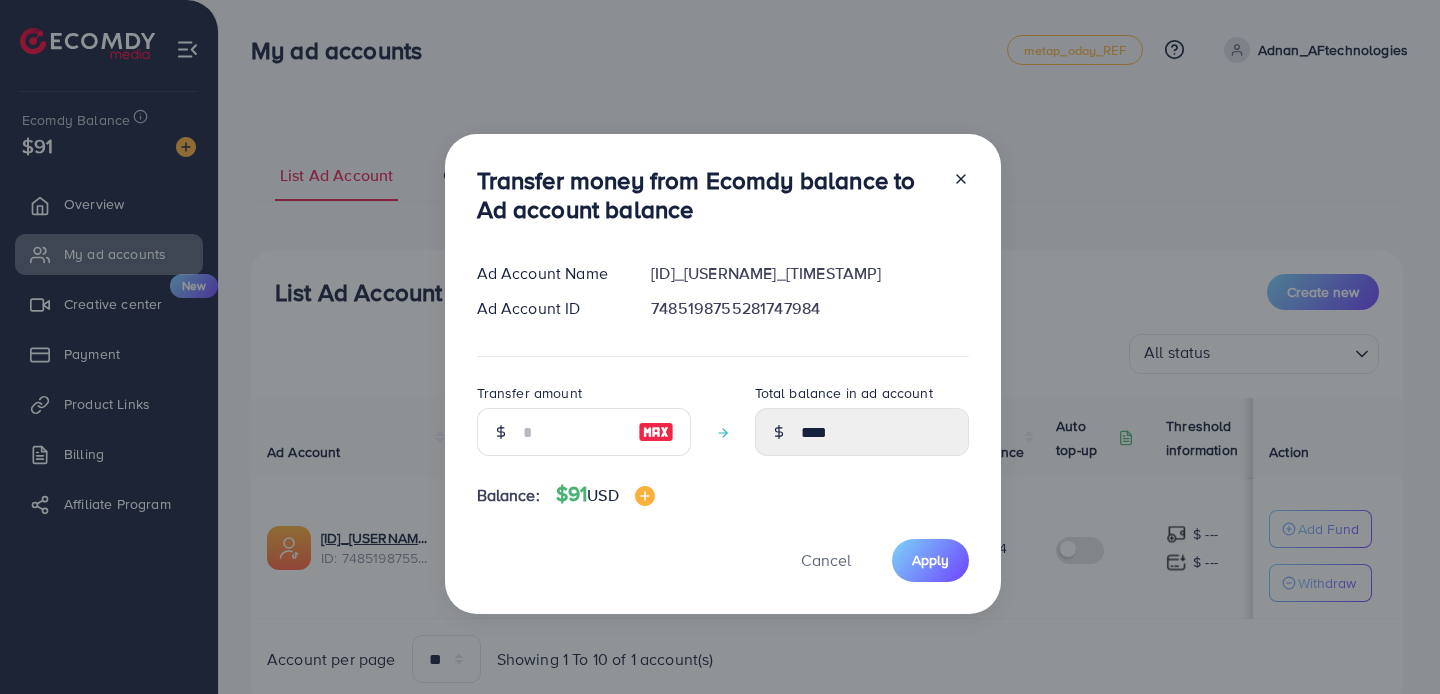 click at bounding box center [656, 432] 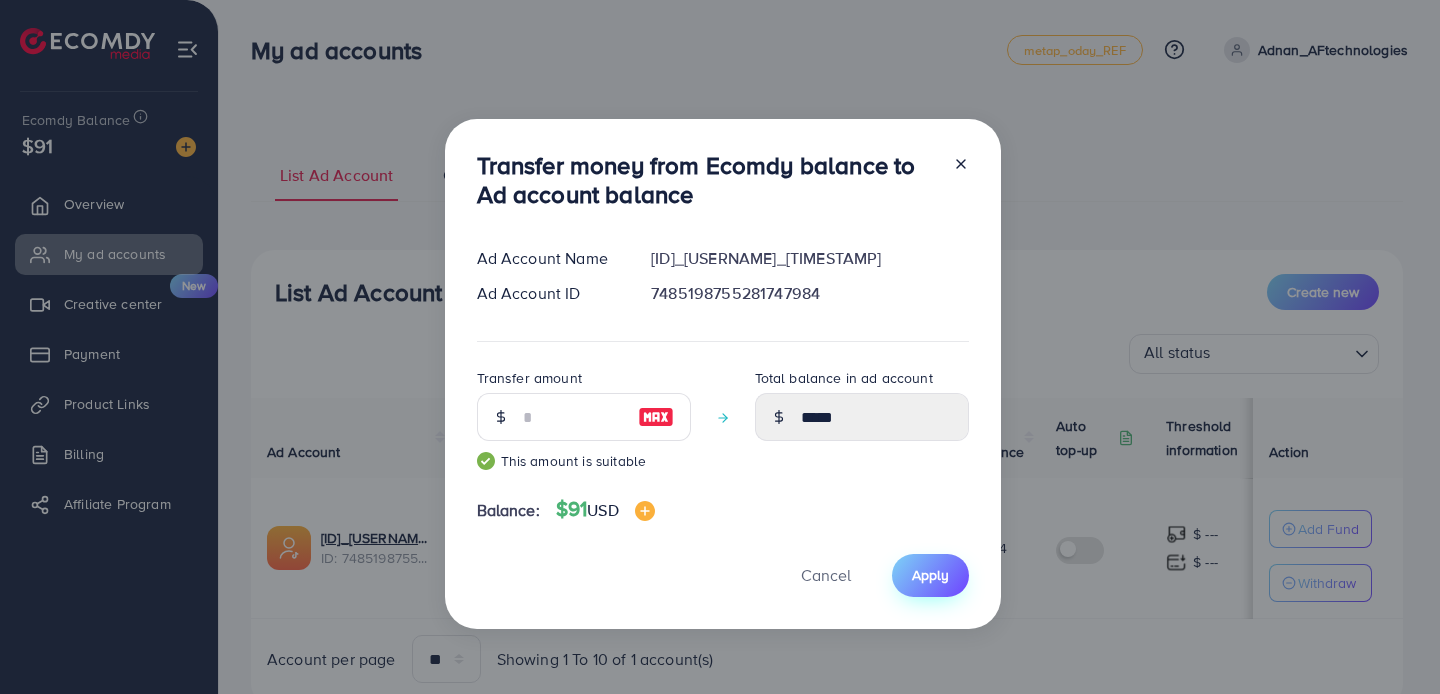 click on "Apply" at bounding box center [930, 575] 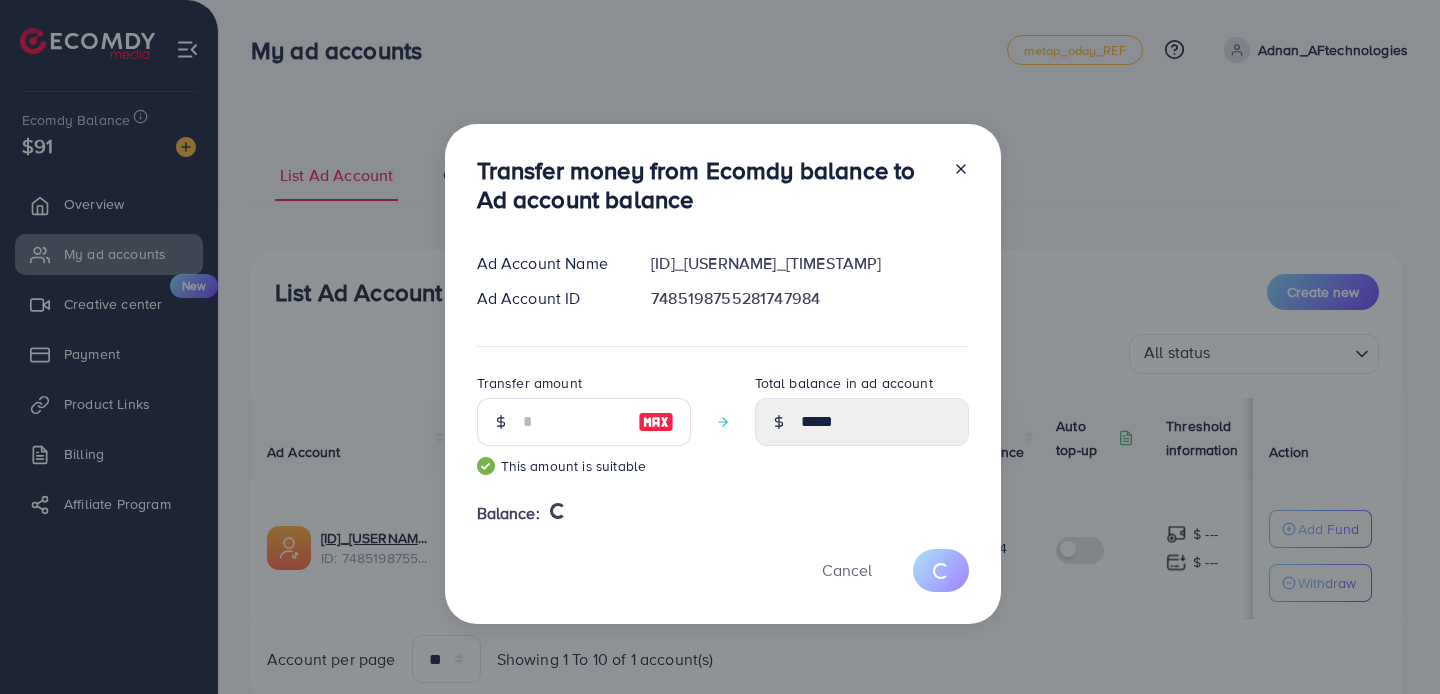 type 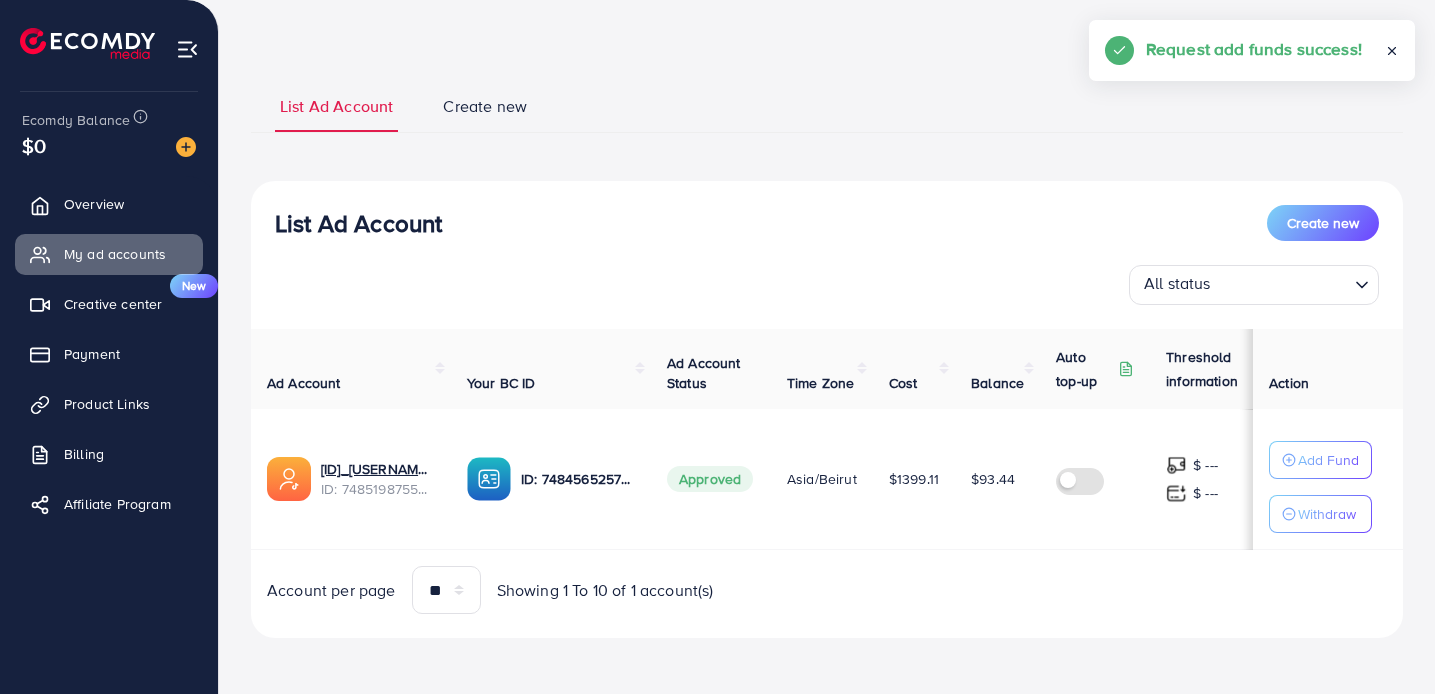 scroll, scrollTop: 0, scrollLeft: 0, axis: both 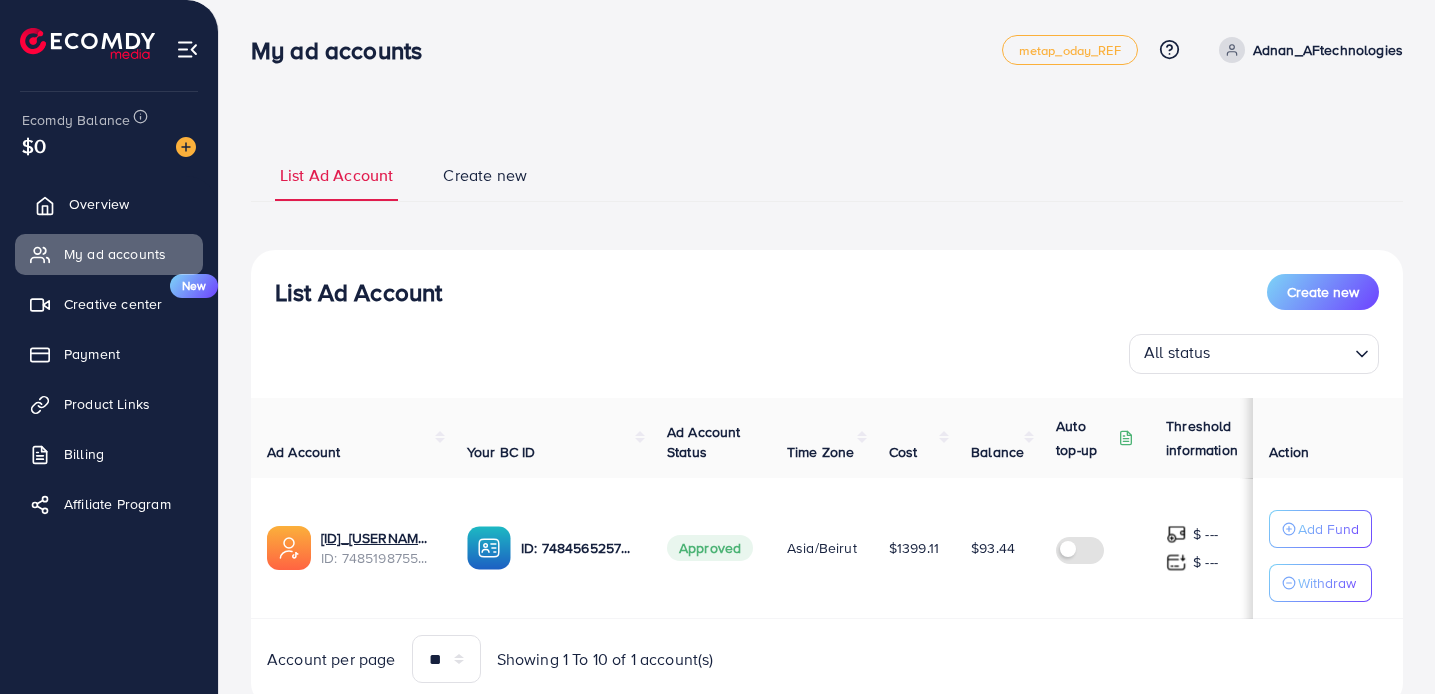 click on "Overview" at bounding box center [99, 204] 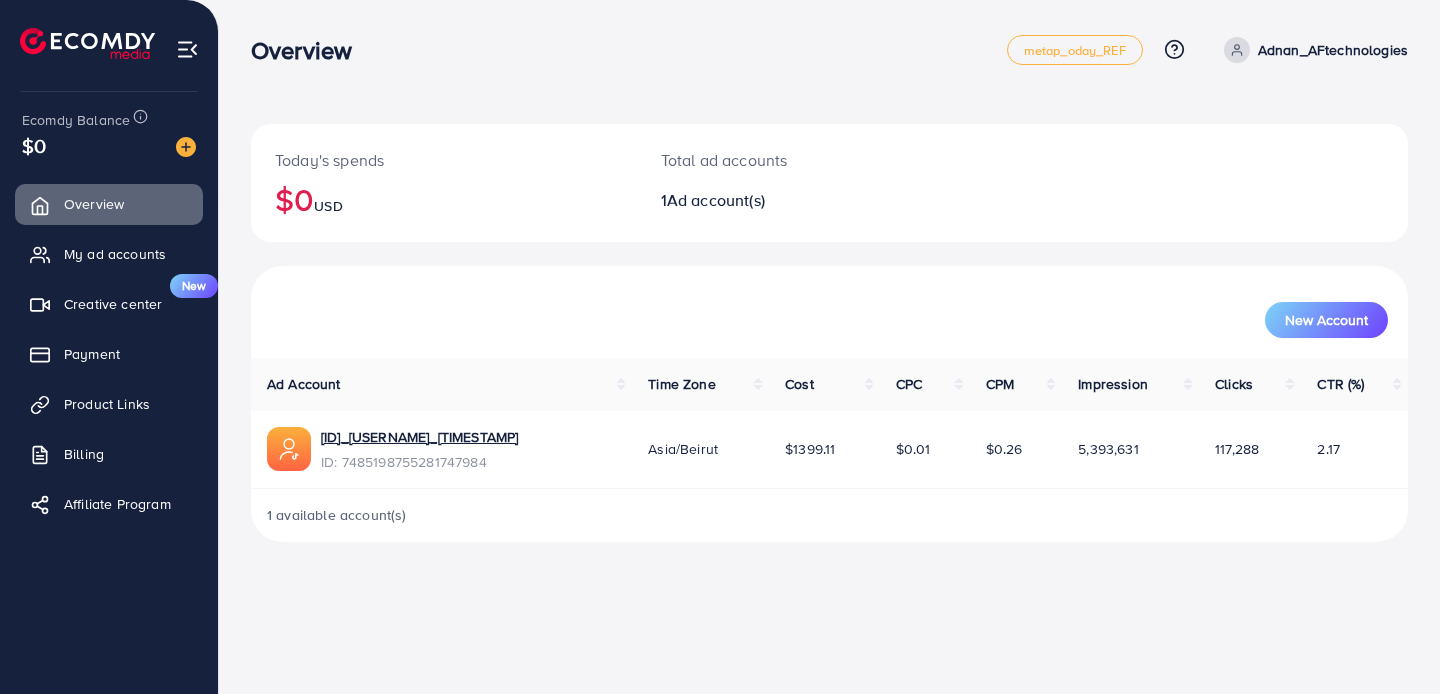 click at bounding box center [186, 147] 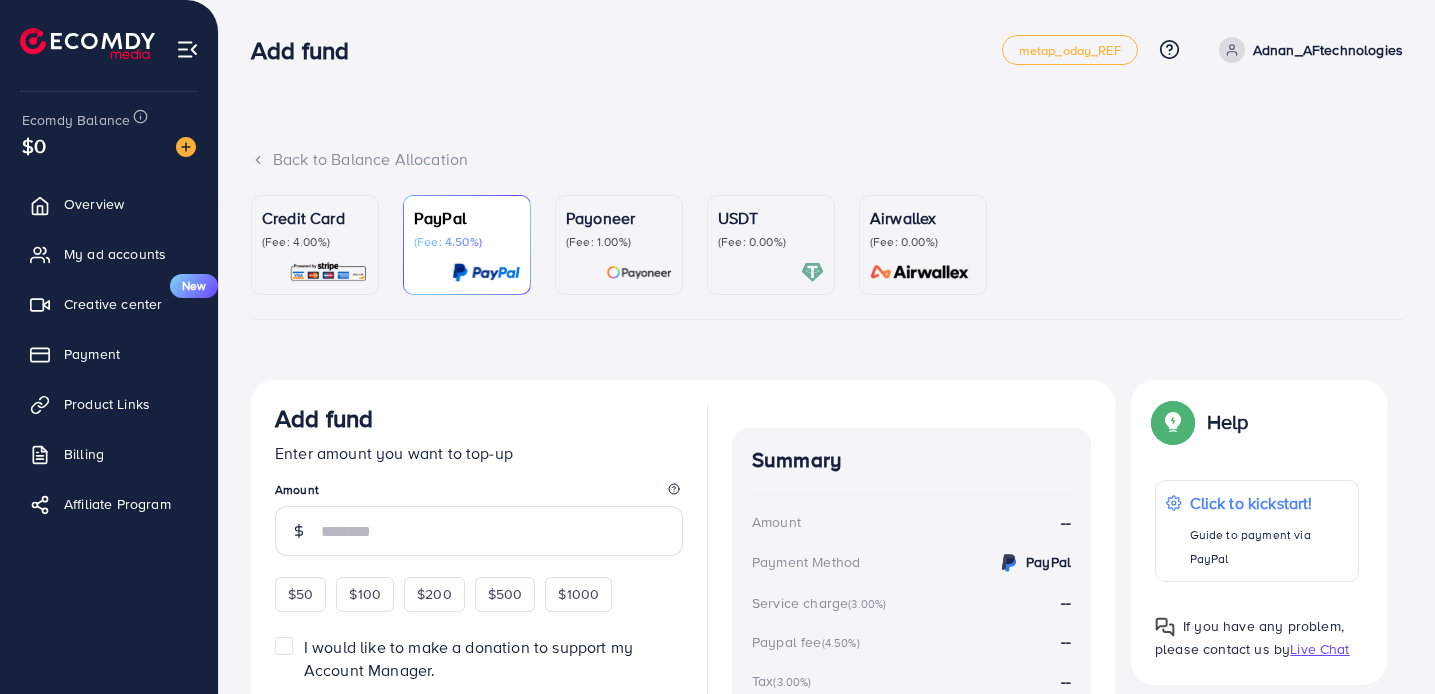 click on "Credit Card   (Fee: 4.00%)" at bounding box center [315, 245] 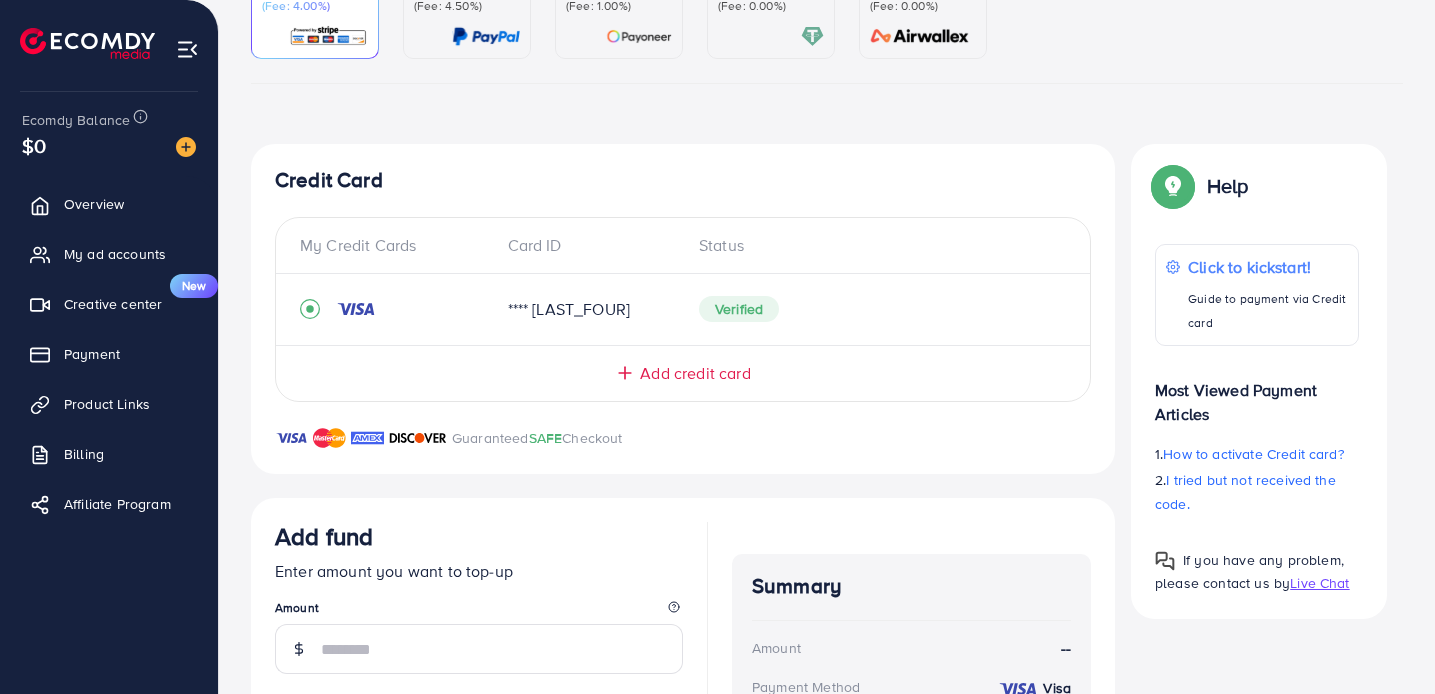 scroll, scrollTop: 283, scrollLeft: 0, axis: vertical 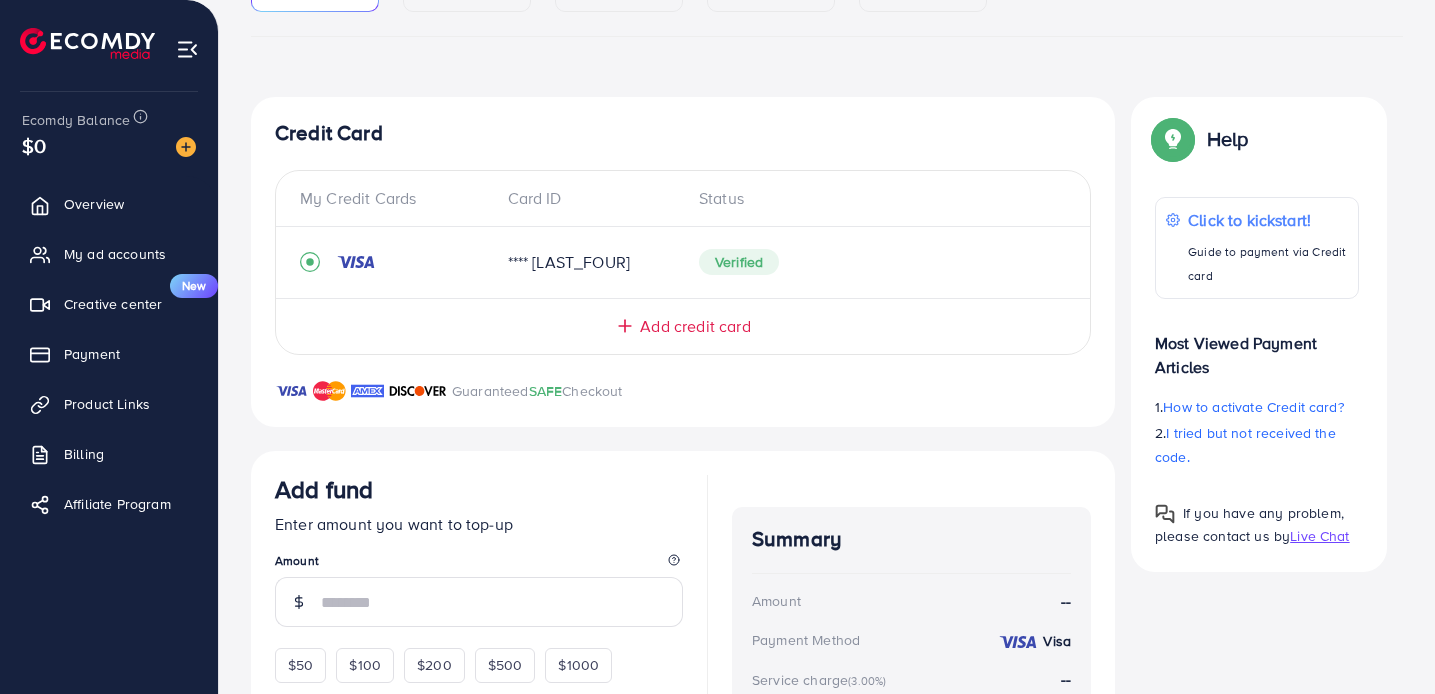 click at bounding box center [356, 262] 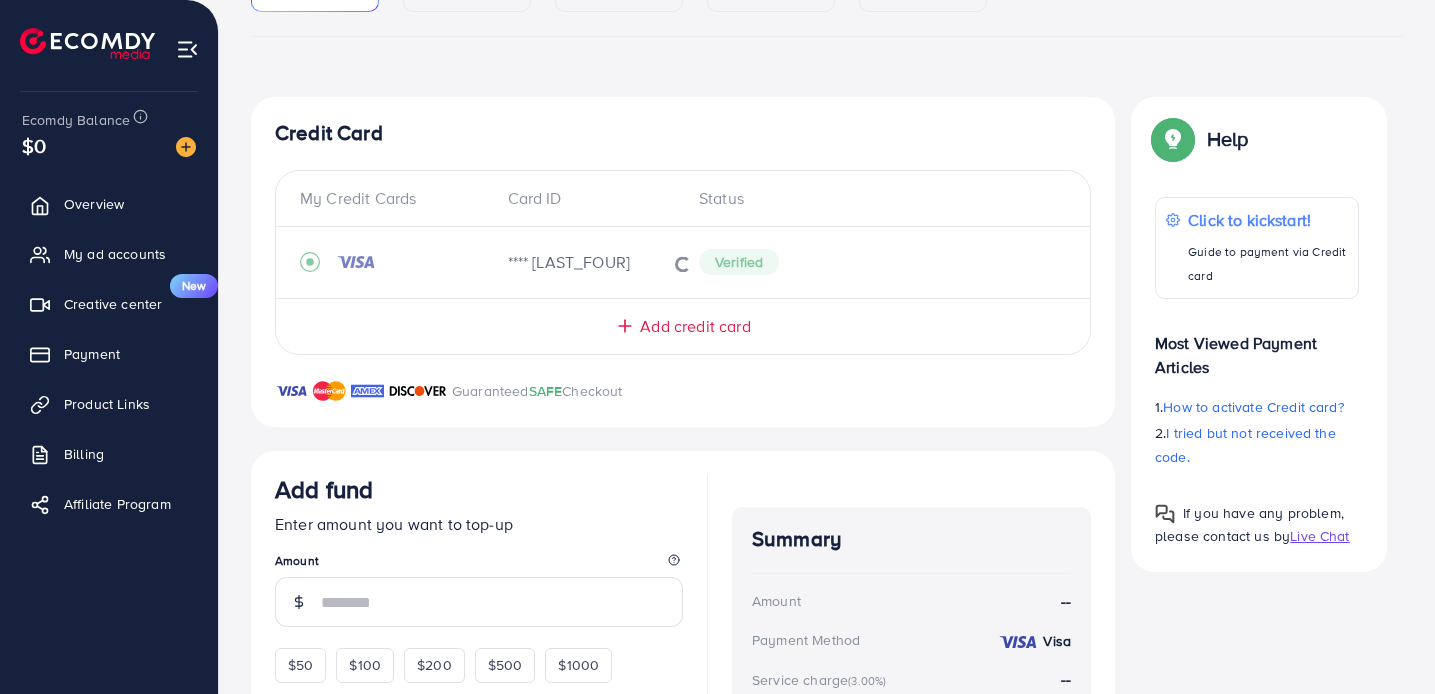 click at bounding box center (683, 262) 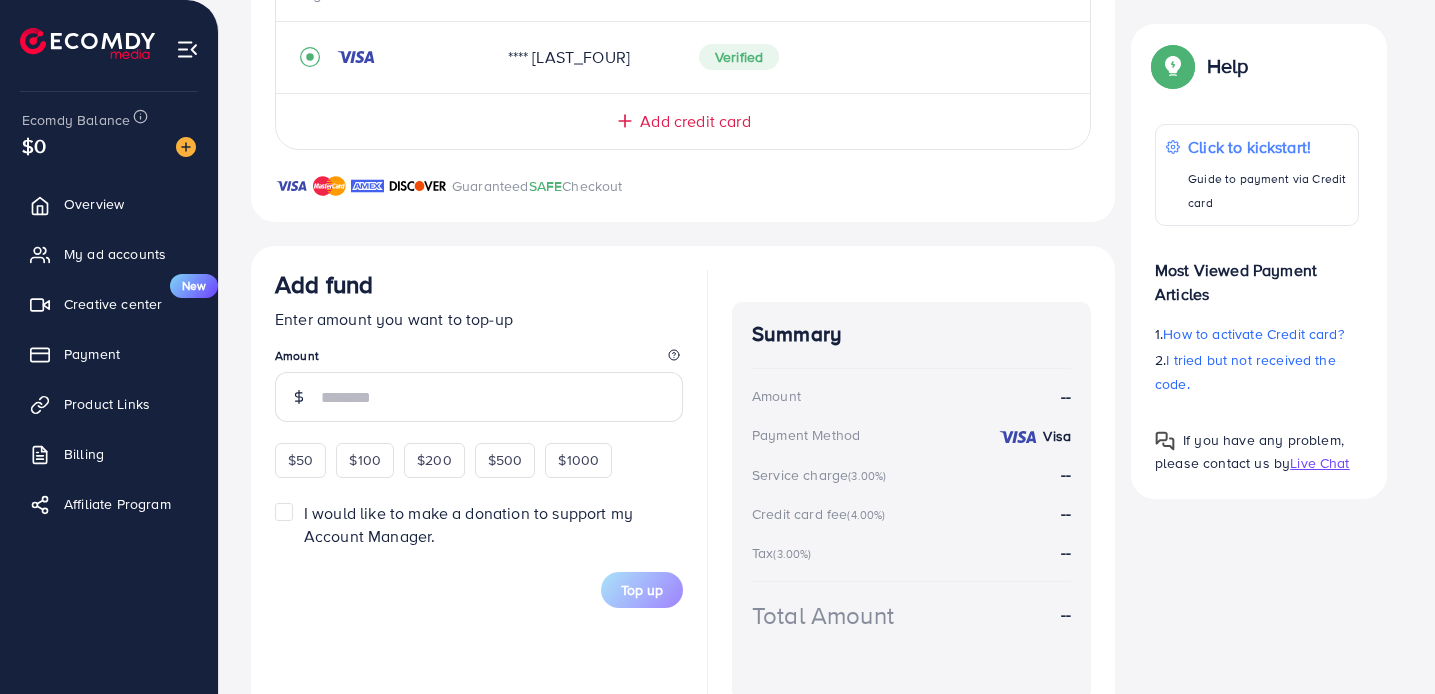 scroll, scrollTop: 550, scrollLeft: 0, axis: vertical 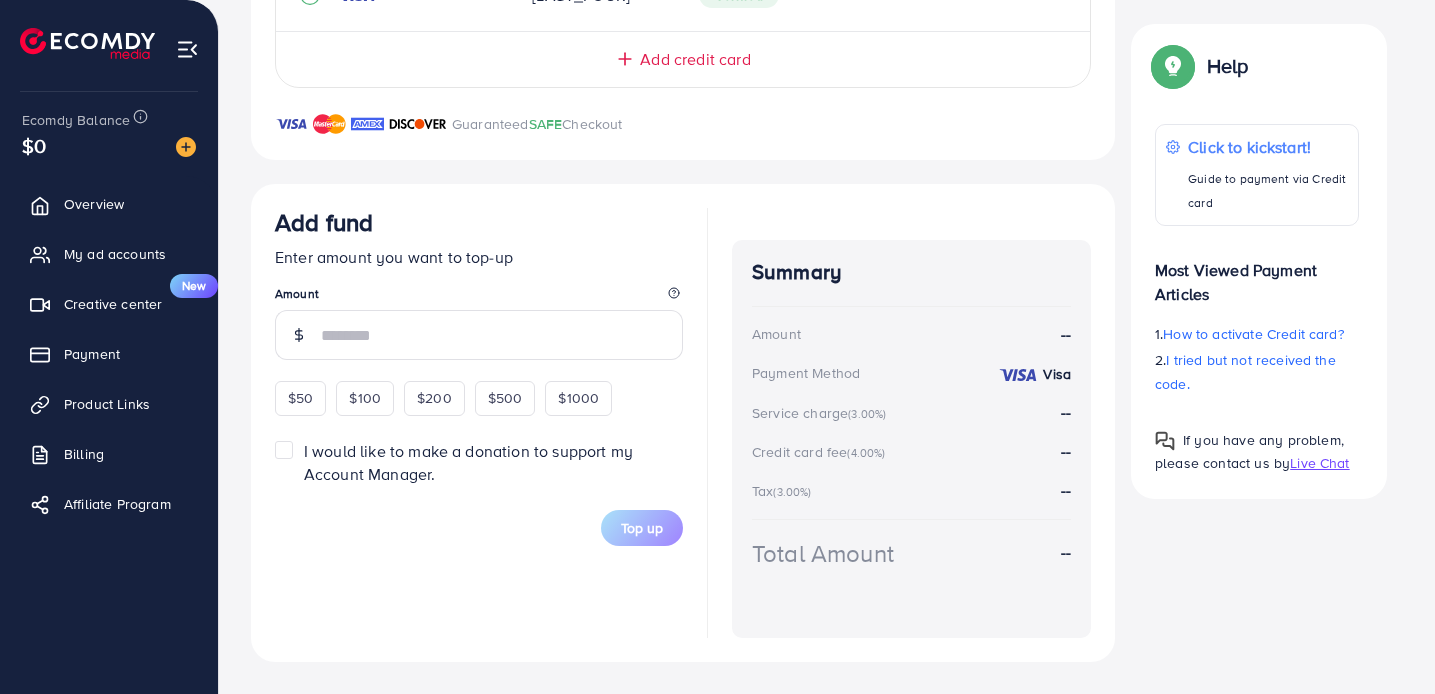 click on "Top up" at bounding box center (479, 528) 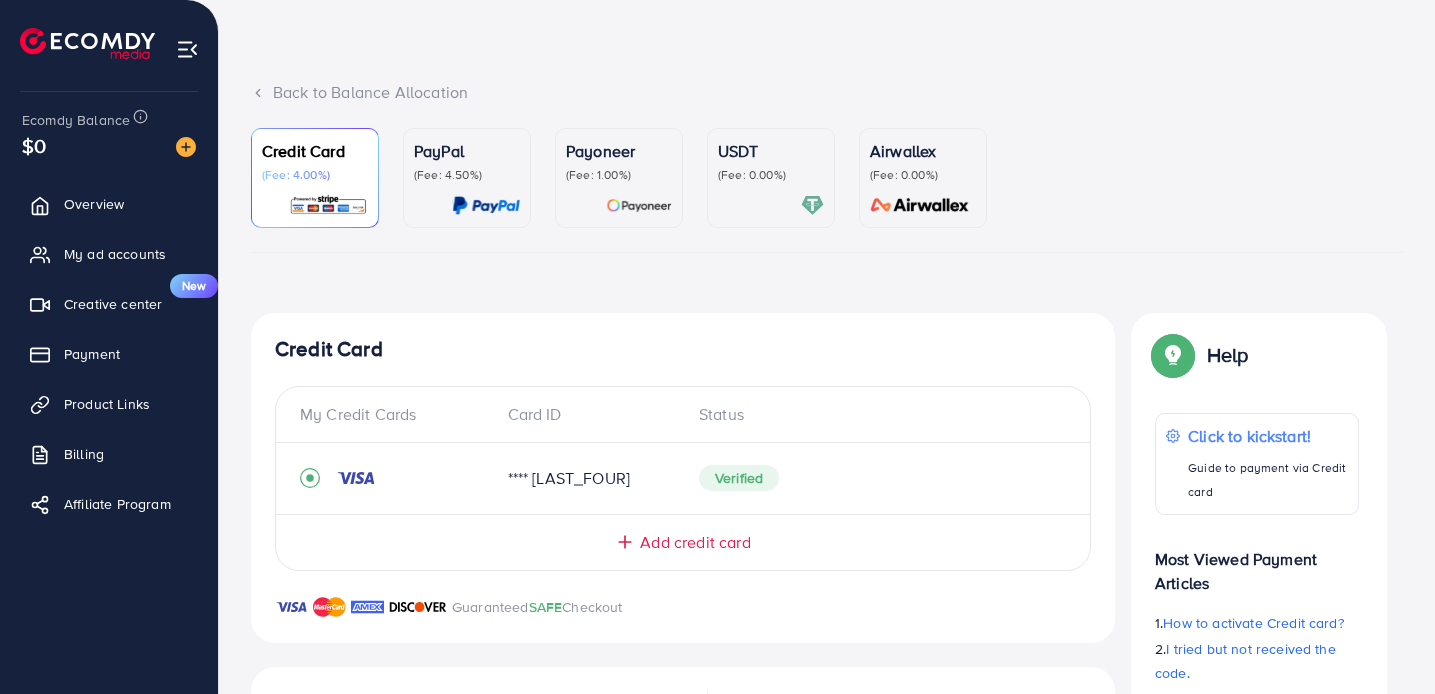 scroll, scrollTop: 0, scrollLeft: 0, axis: both 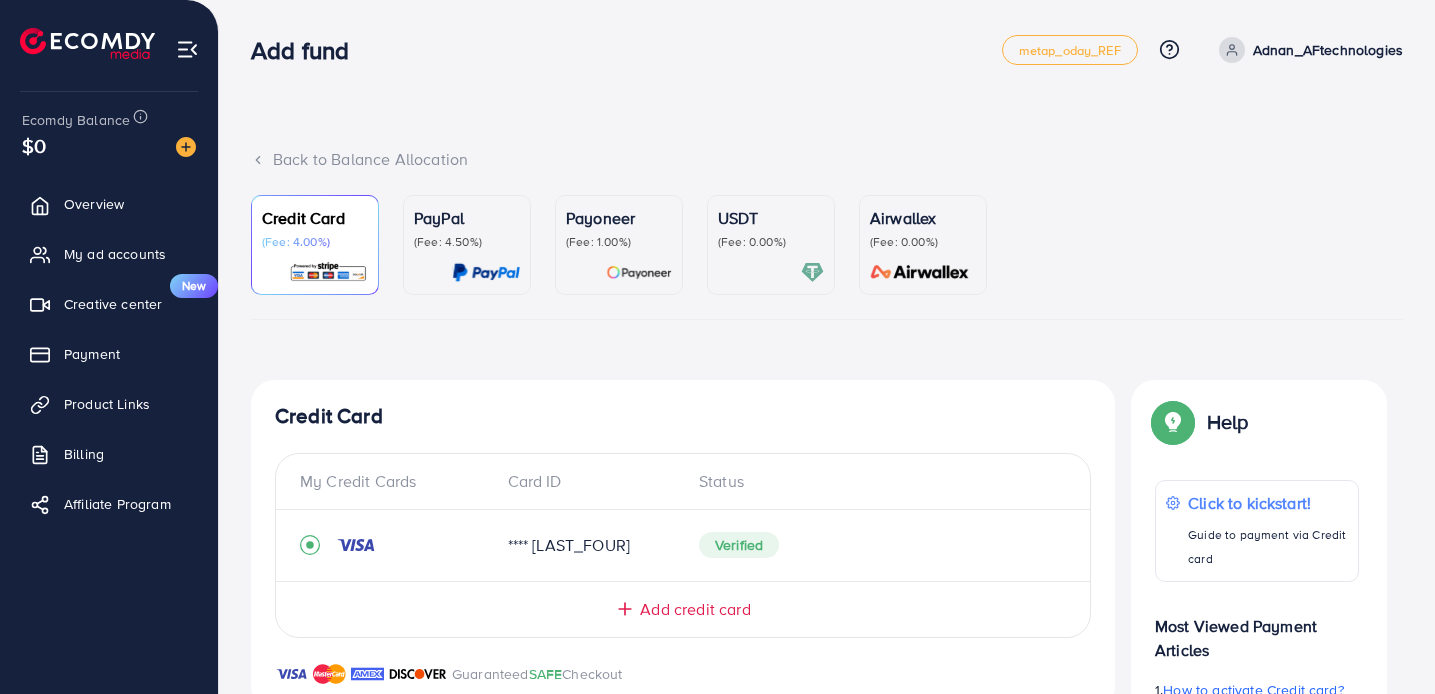 drag, startPoint x: 496, startPoint y: 161, endPoint x: 584, endPoint y: 144, distance: 89.62701 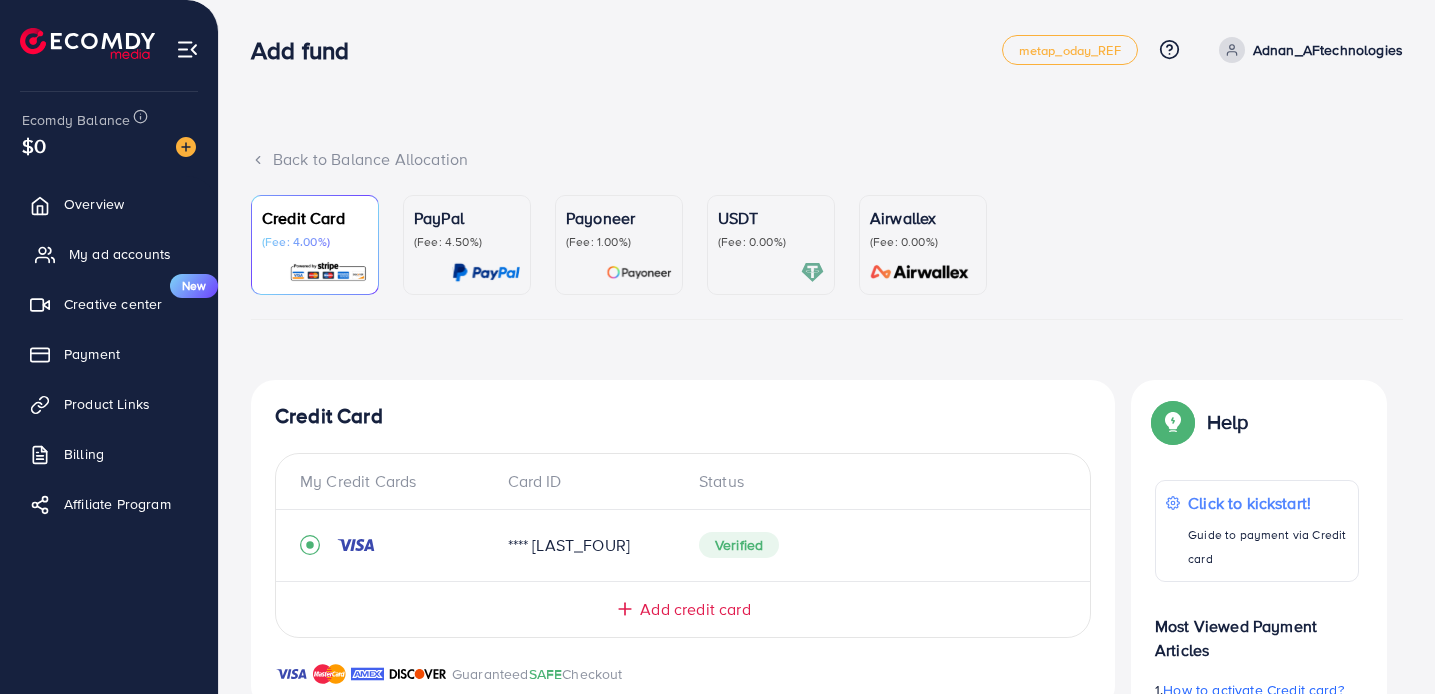 click on "My ad accounts" at bounding box center (109, 254) 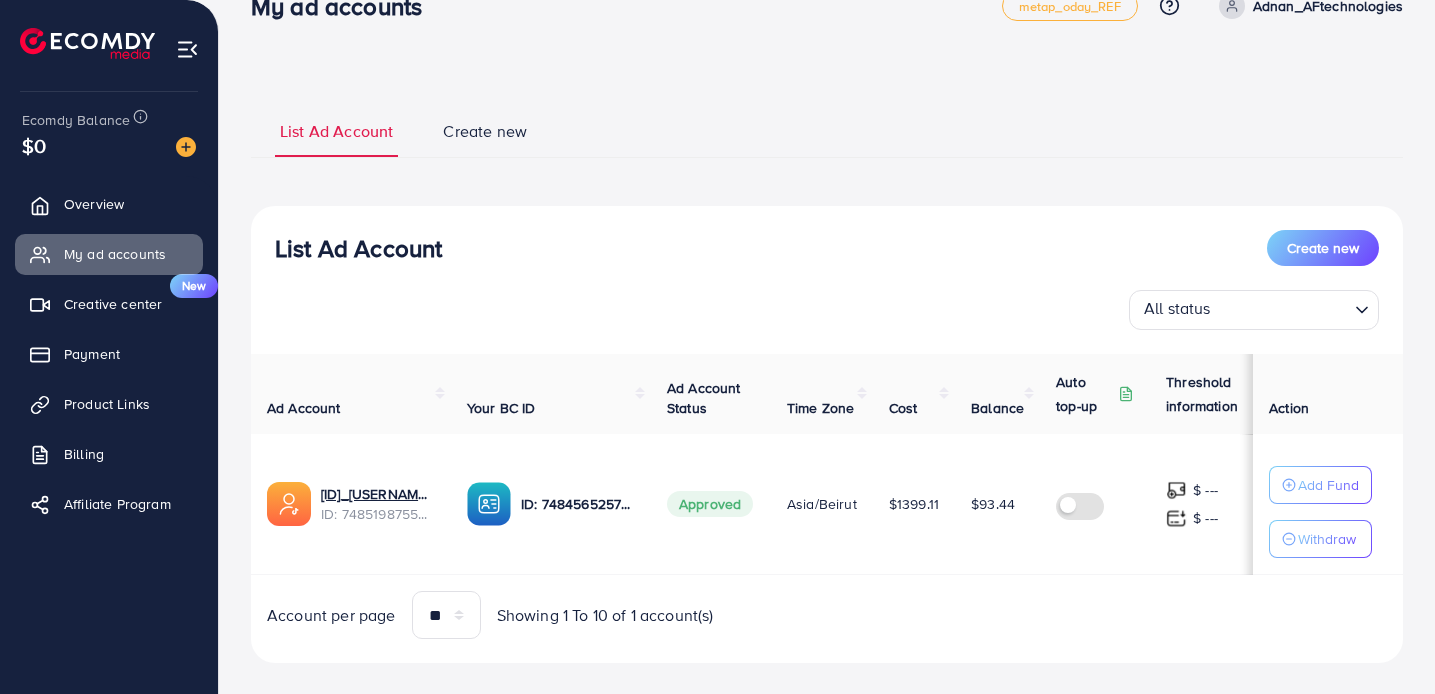 scroll, scrollTop: 57, scrollLeft: 0, axis: vertical 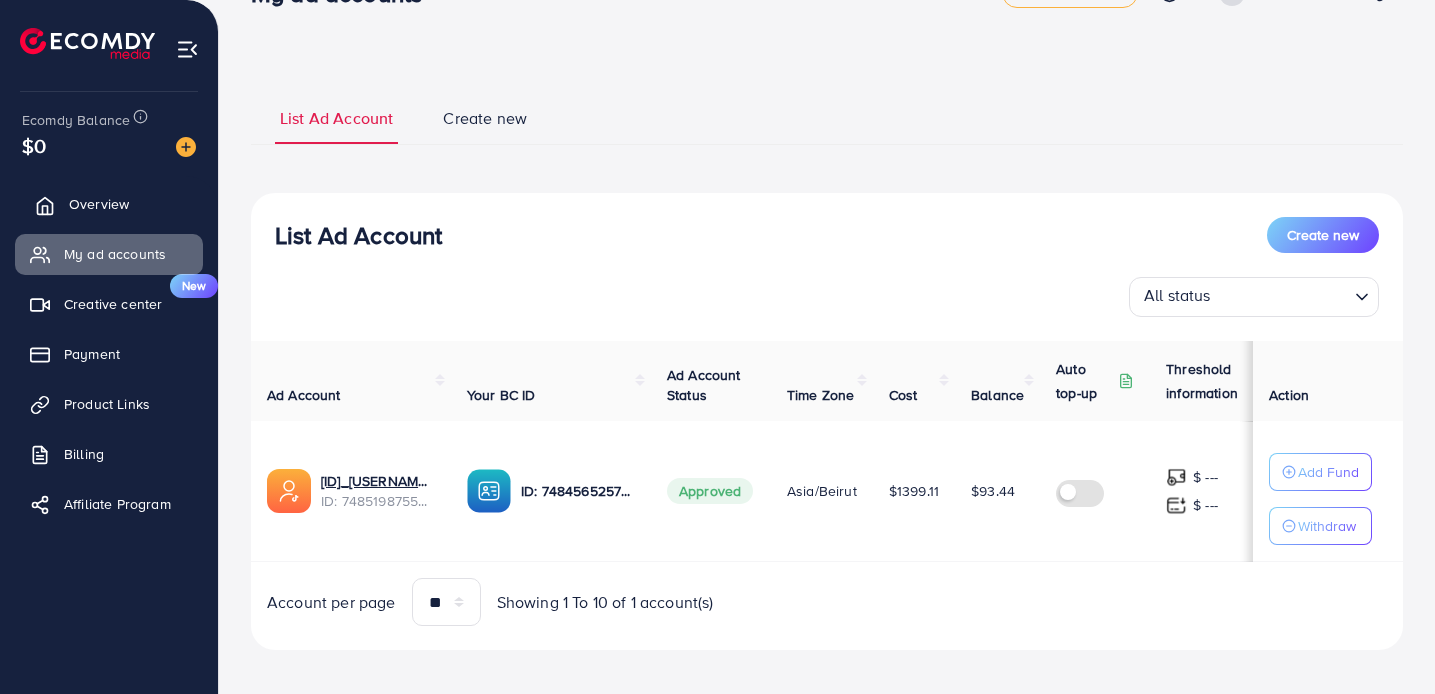 click on "Overview" at bounding box center [109, 204] 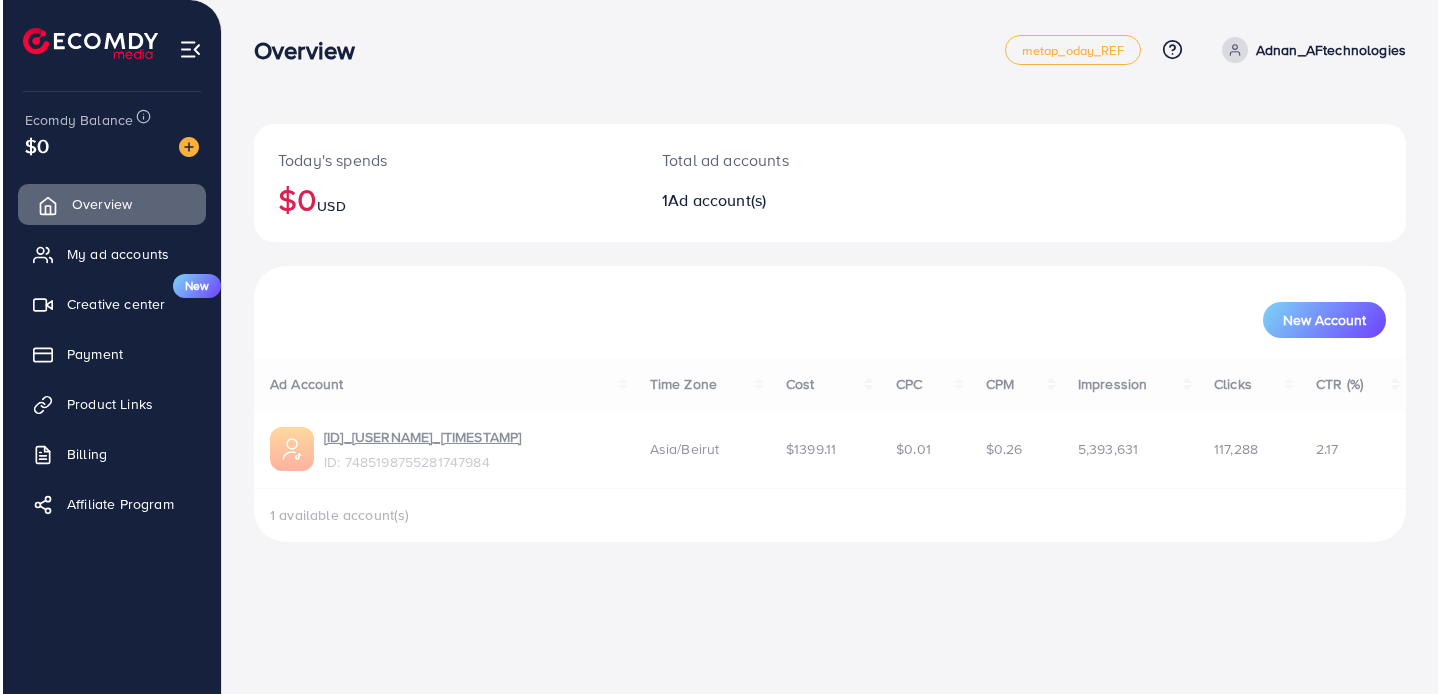 scroll, scrollTop: 0, scrollLeft: 0, axis: both 